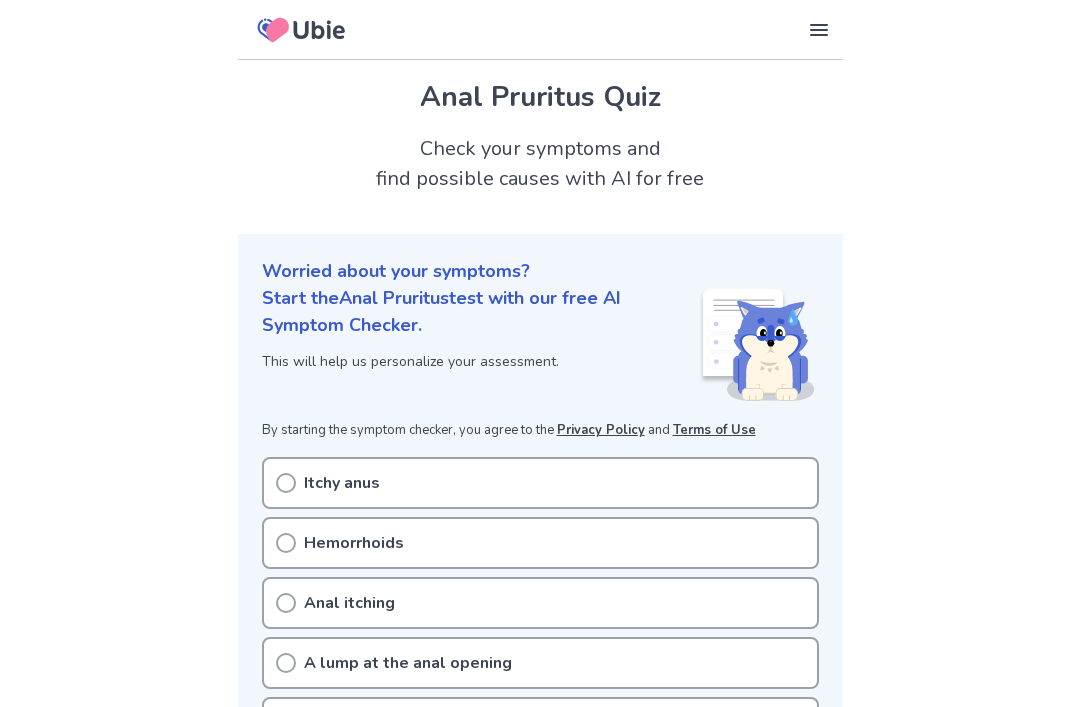 scroll, scrollTop: 0, scrollLeft: 0, axis: both 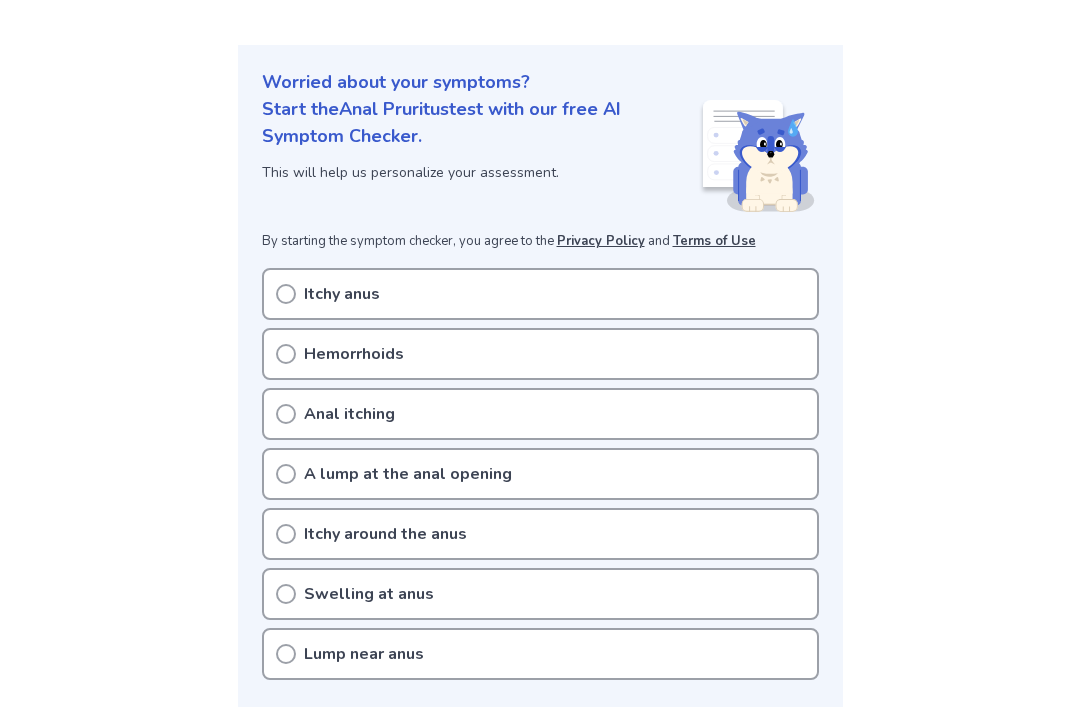 click 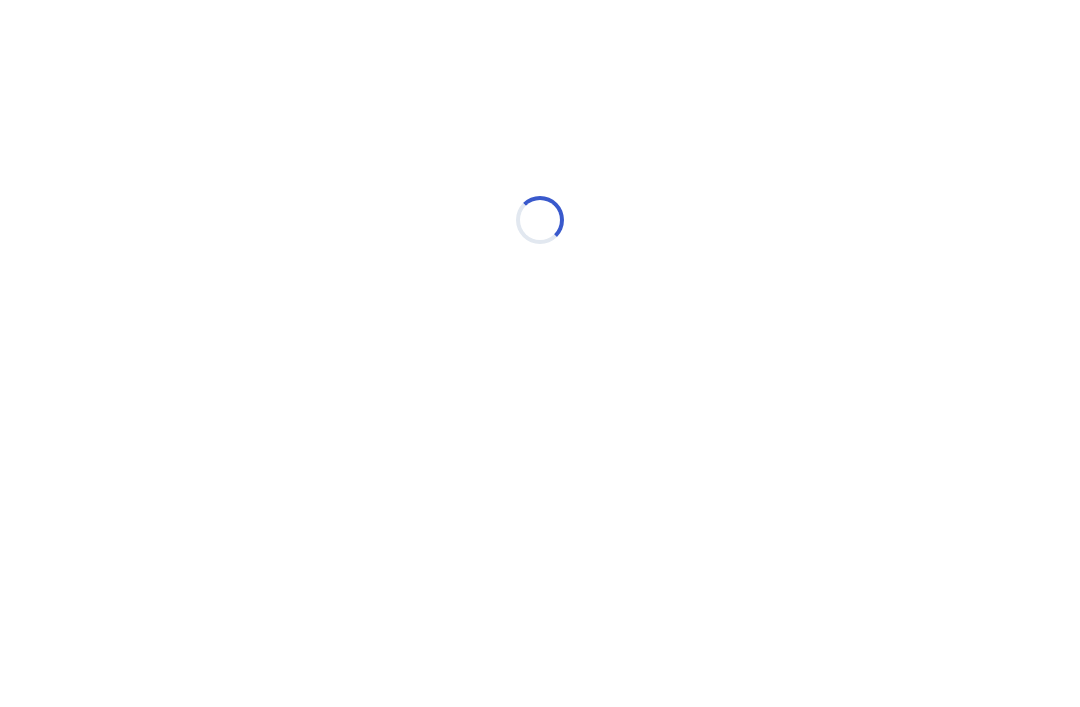 scroll, scrollTop: 0, scrollLeft: 0, axis: both 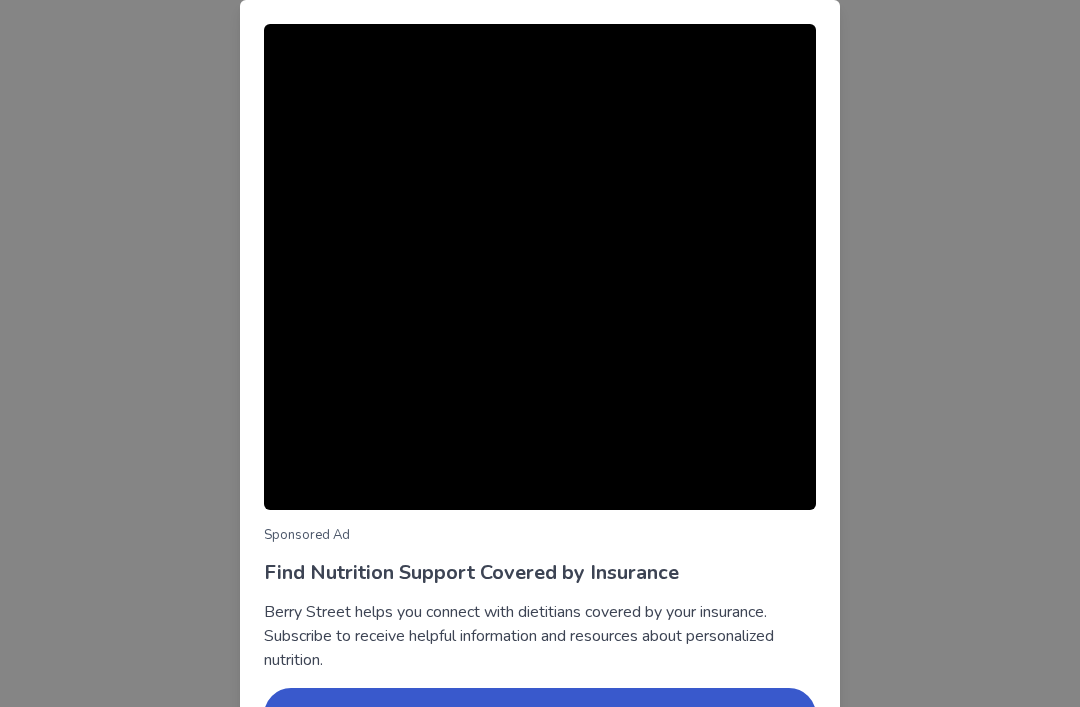 click on "Sponsored Ad Find Nutrition Support Covered by Insurance Berry Street helps you connect with dietitians covered by your insurance. Subscribe to receive helpful information and resources about personalized nutrition. Learn more Continue symptom check" at bounding box center [540, 353] 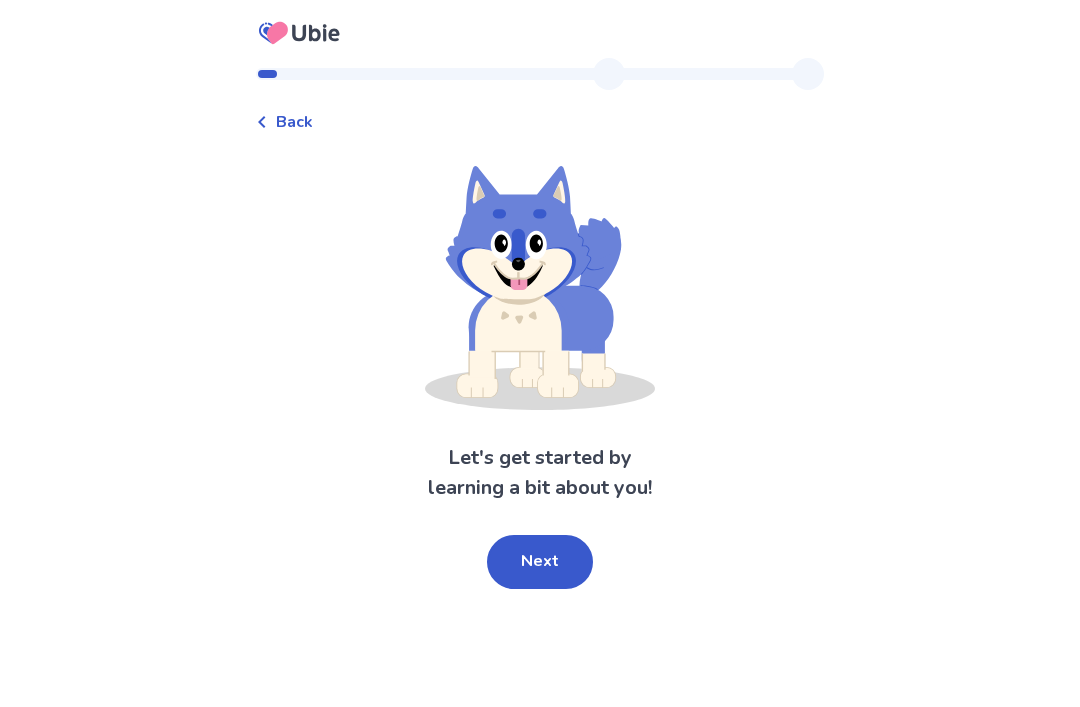 scroll, scrollTop: 34, scrollLeft: 0, axis: vertical 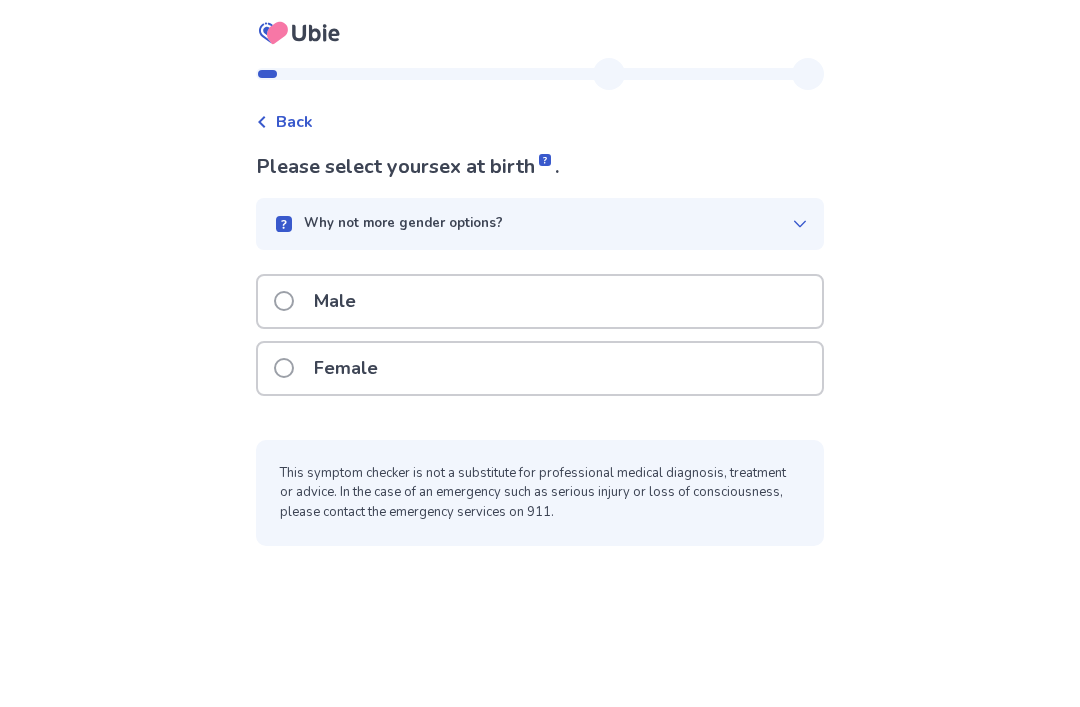 click on "Back Please select your sex at birth . Why not more gender options? Male Female This symptom checker is not a substitute for professional medical diagnosis, treatment or advice. In the case of an emergency such as serious injury or loss of consciousness, please contact the emergency services on [PHONE]." at bounding box center [540, 311] 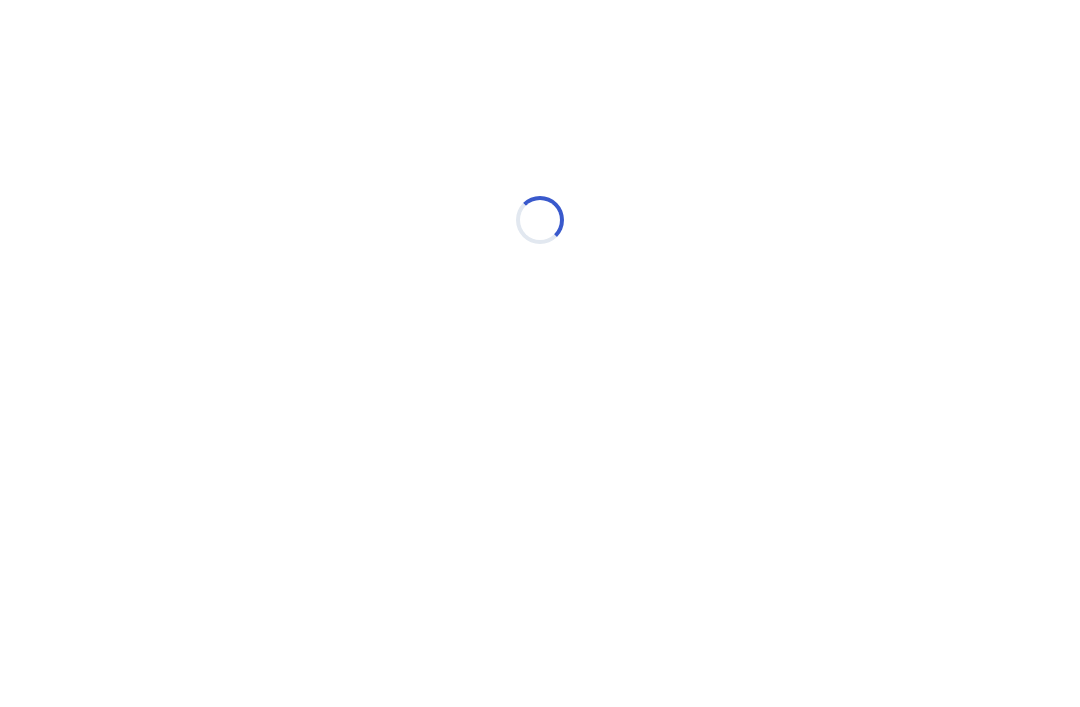 scroll, scrollTop: 0, scrollLeft: 0, axis: both 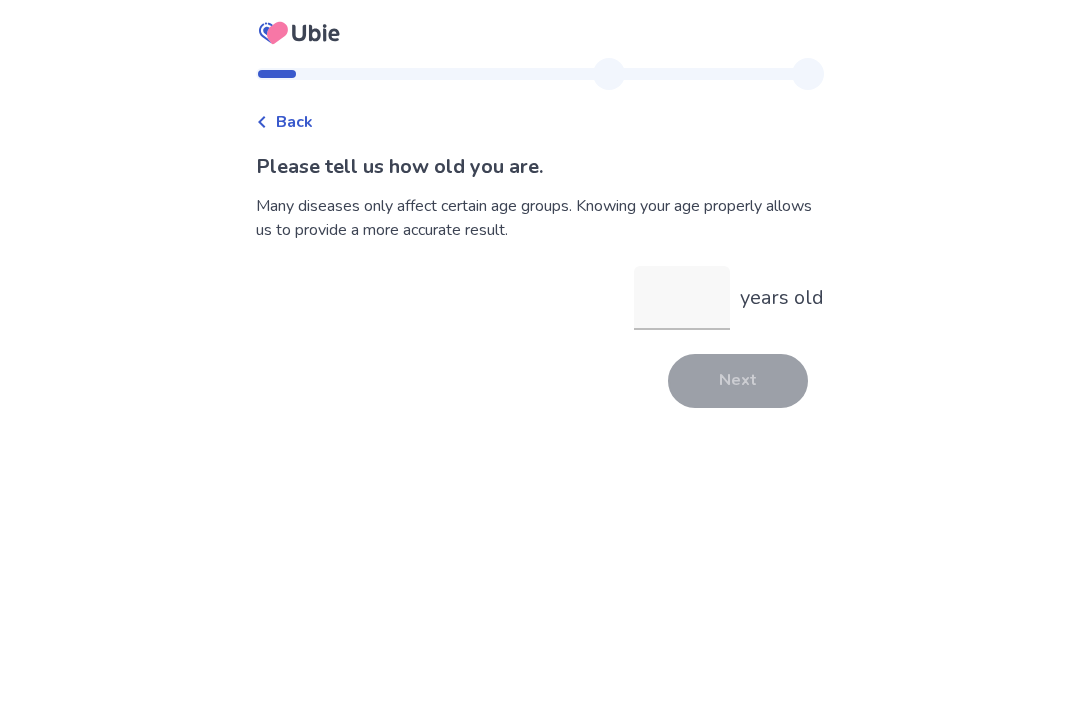 click on "years old" at bounding box center (682, 298) 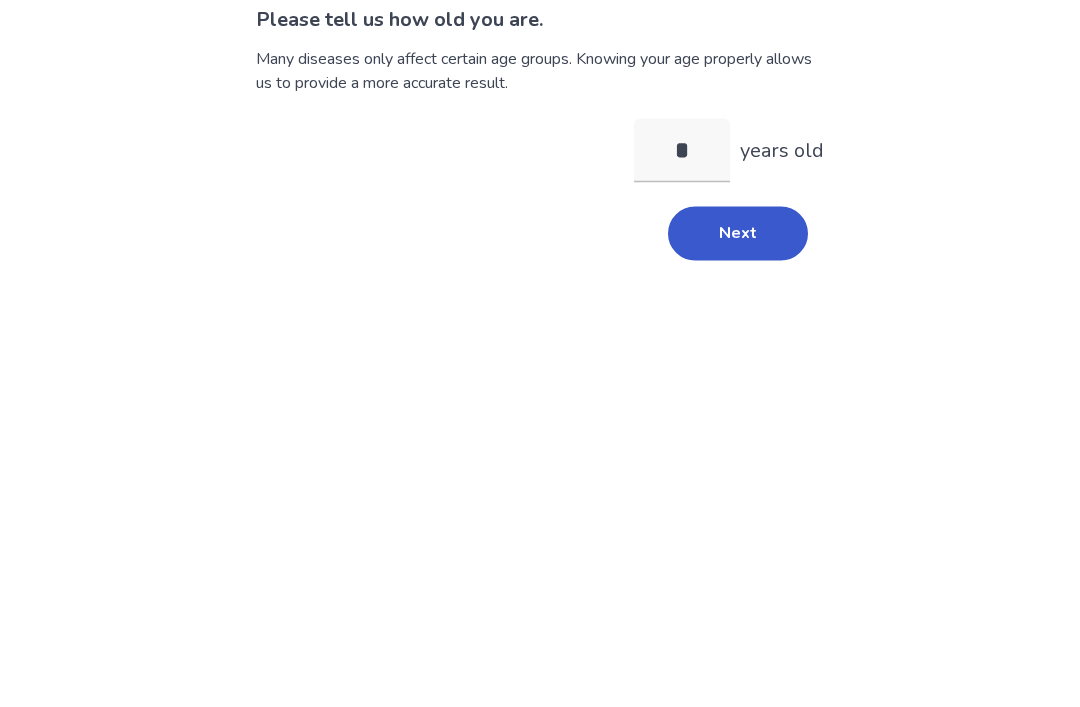 type on "**" 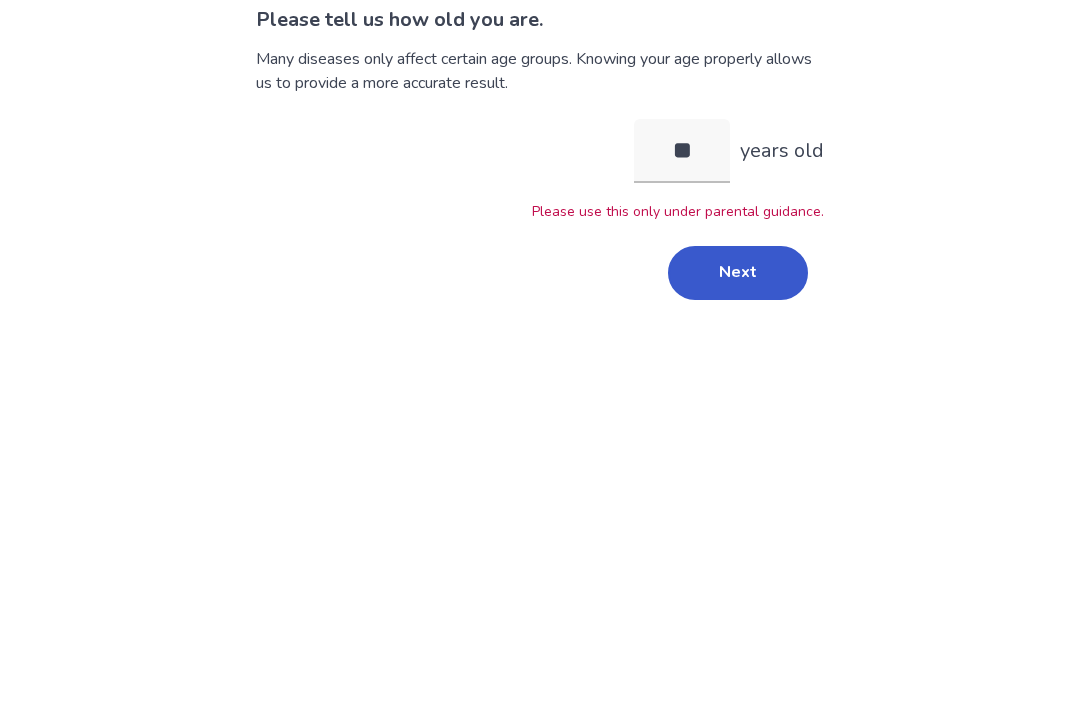 click on "Next" at bounding box center [738, 420] 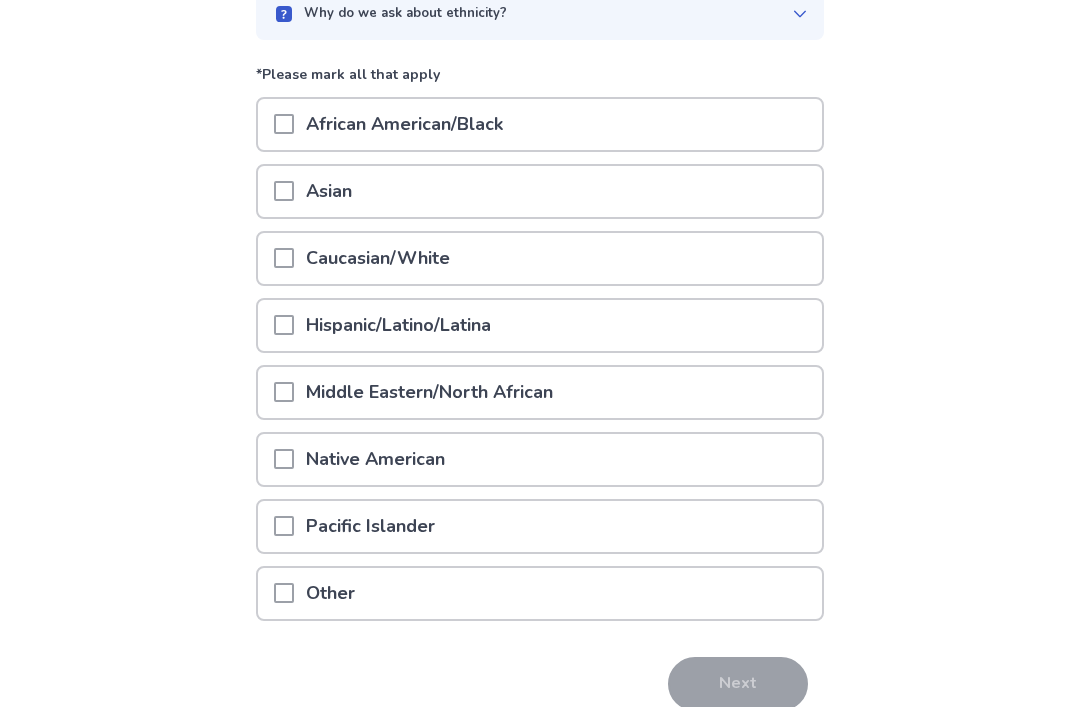 scroll, scrollTop: 213, scrollLeft: 0, axis: vertical 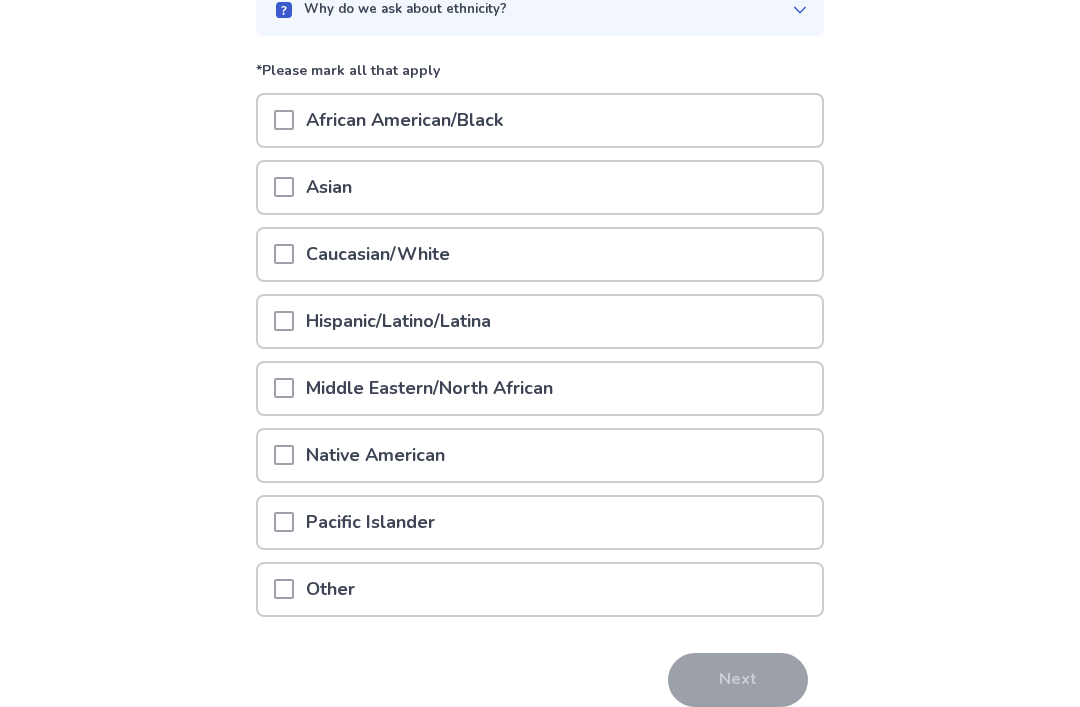 click at bounding box center [284, 121] 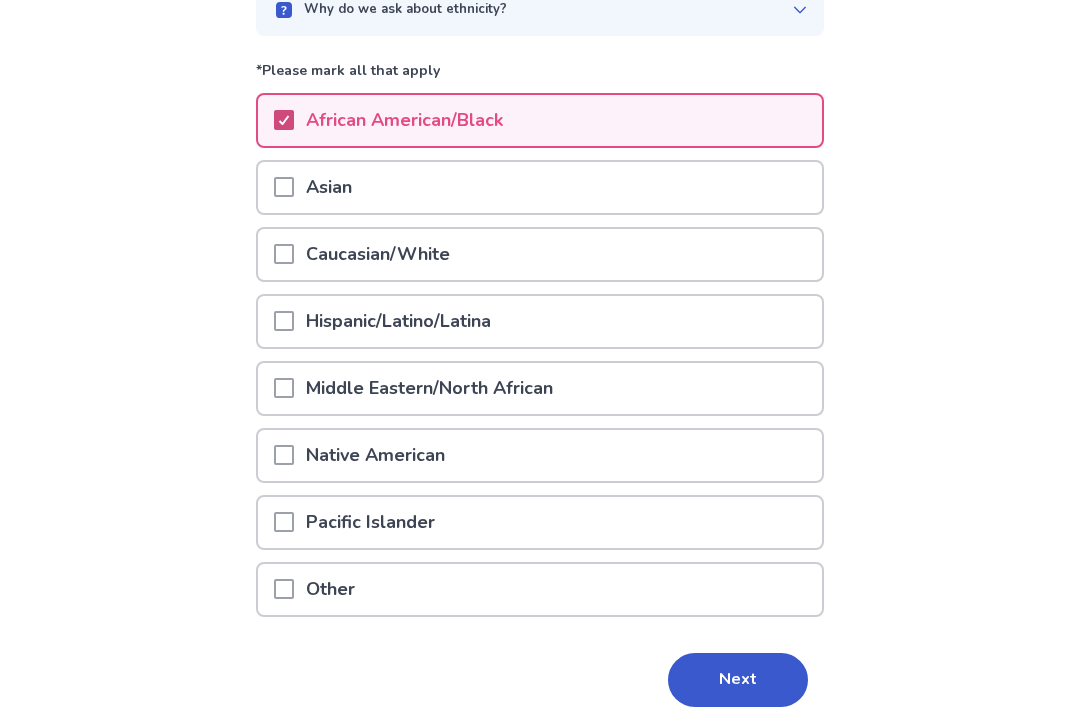 scroll, scrollTop: 214, scrollLeft: 0, axis: vertical 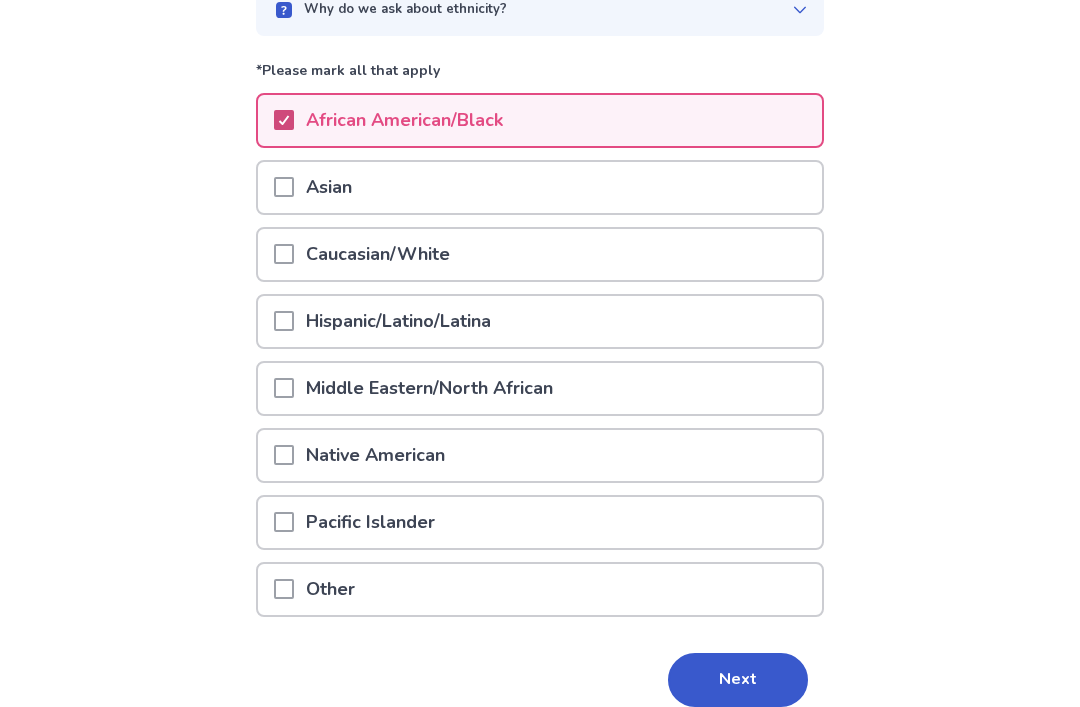 click on "Next" at bounding box center (738, 680) 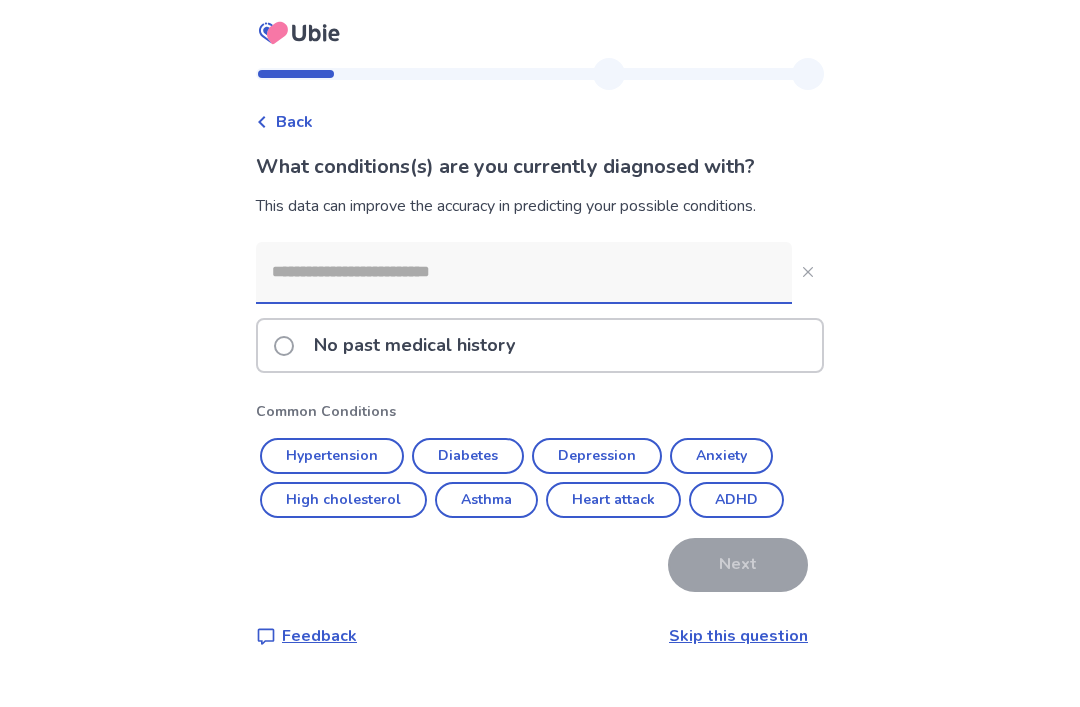 click on "Anxiety" at bounding box center (721, 456) 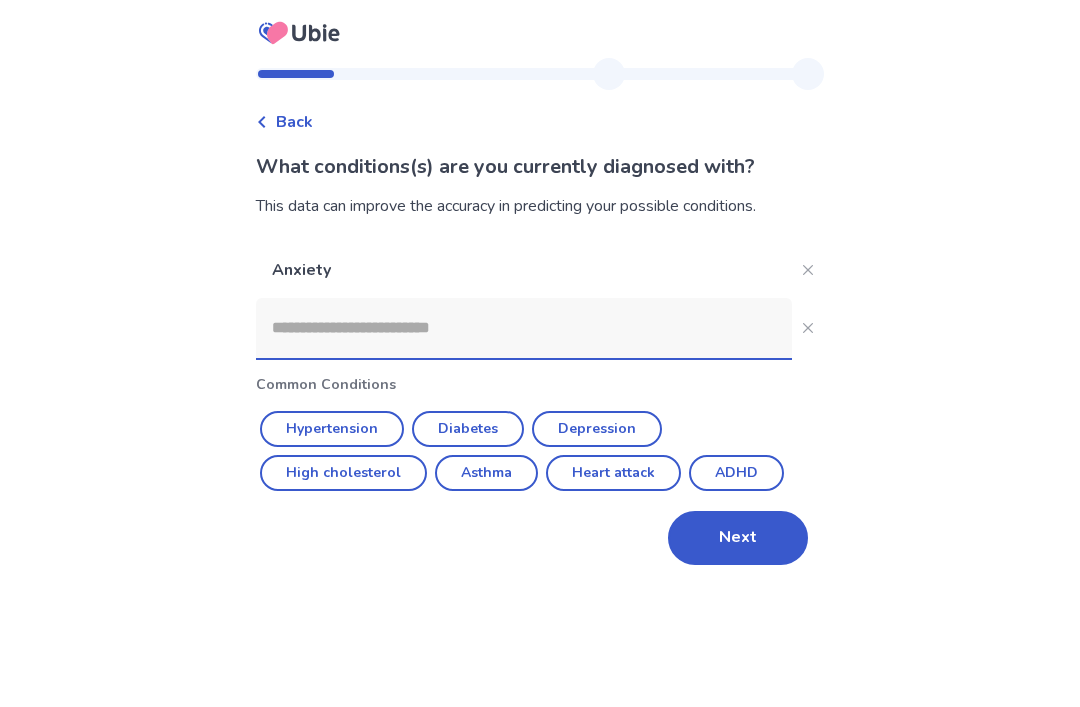 click on "Next" at bounding box center [738, 538] 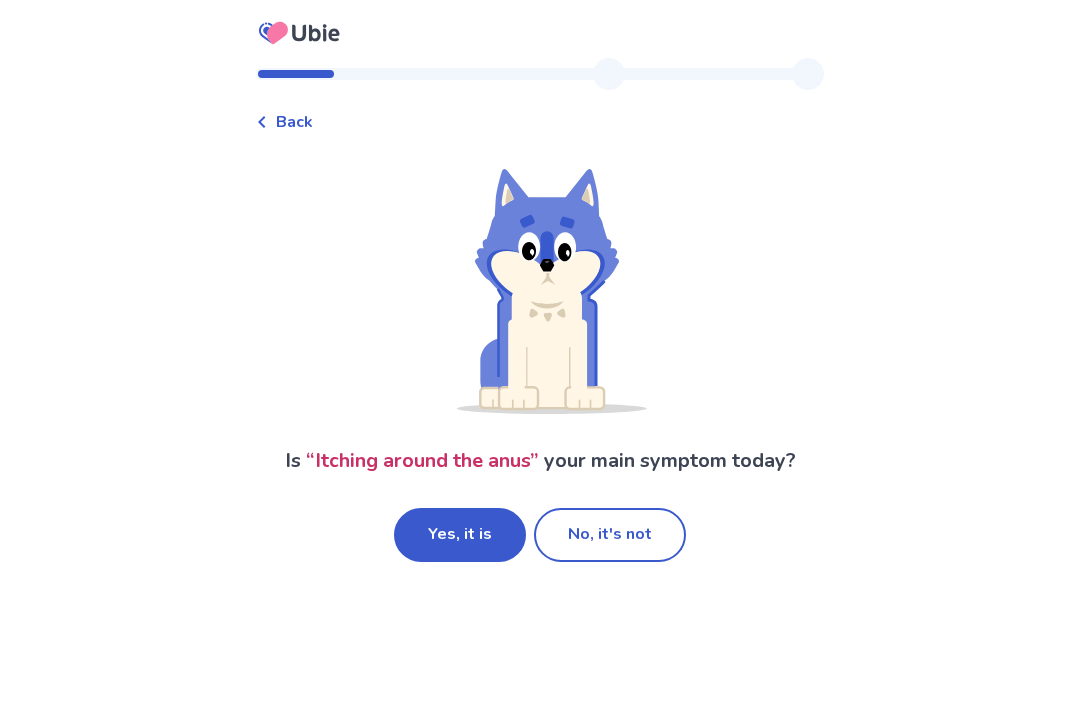 click on "Yes, it is" at bounding box center (460, 535) 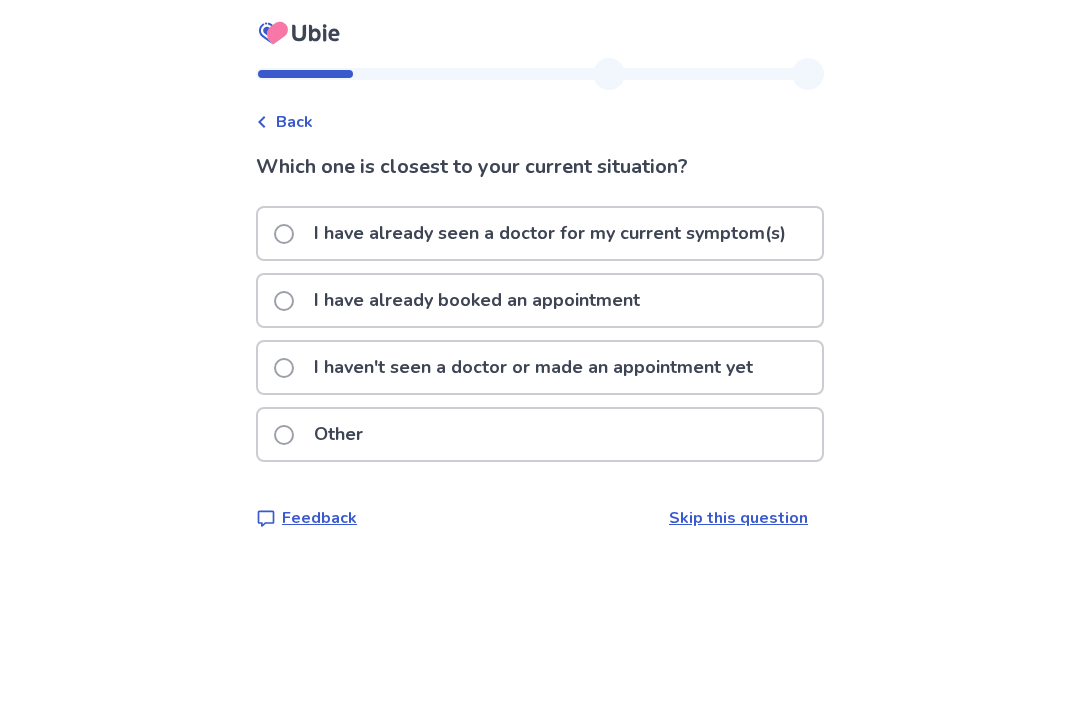 click at bounding box center (284, 368) 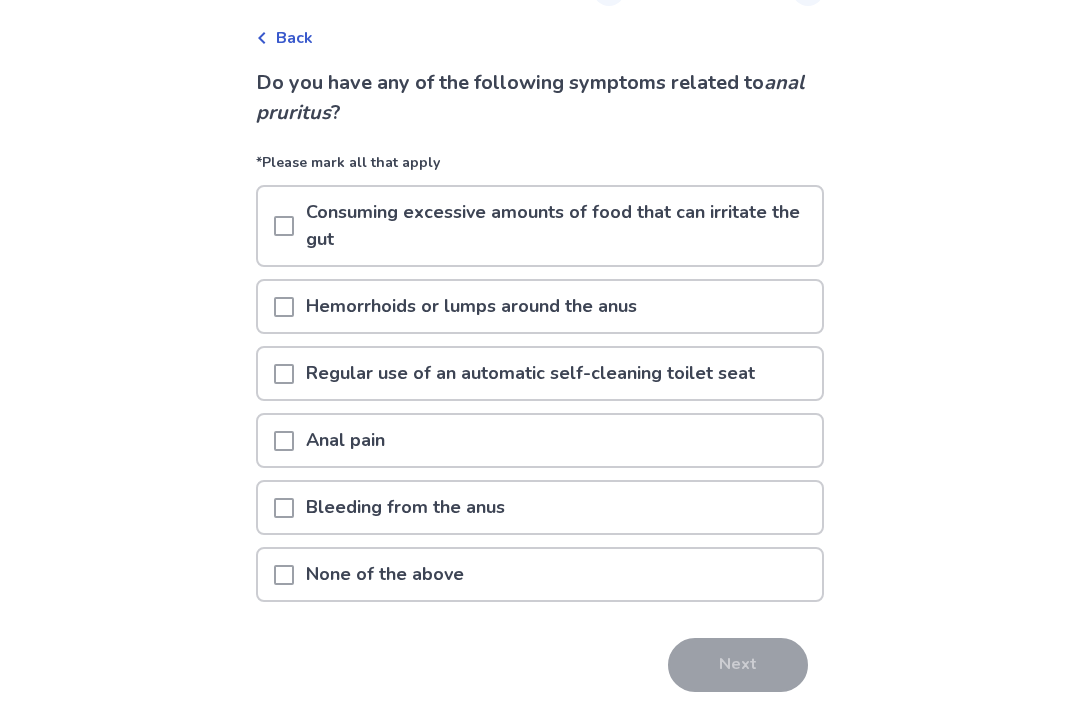 scroll, scrollTop: 93, scrollLeft: 0, axis: vertical 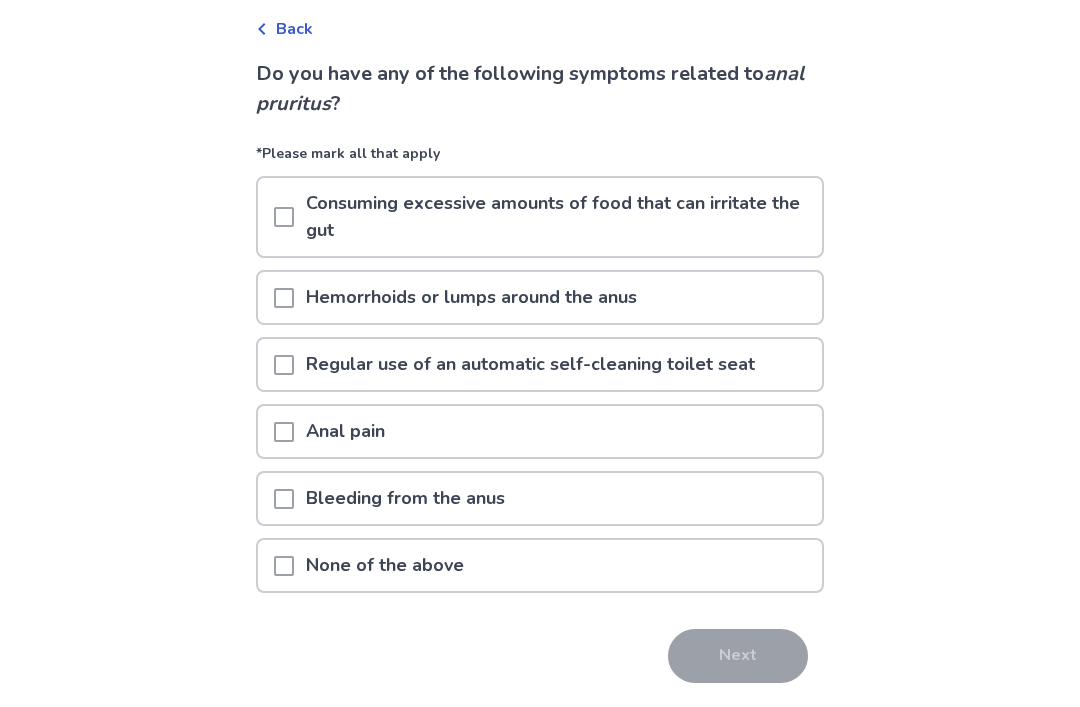 click at bounding box center (284, 566) 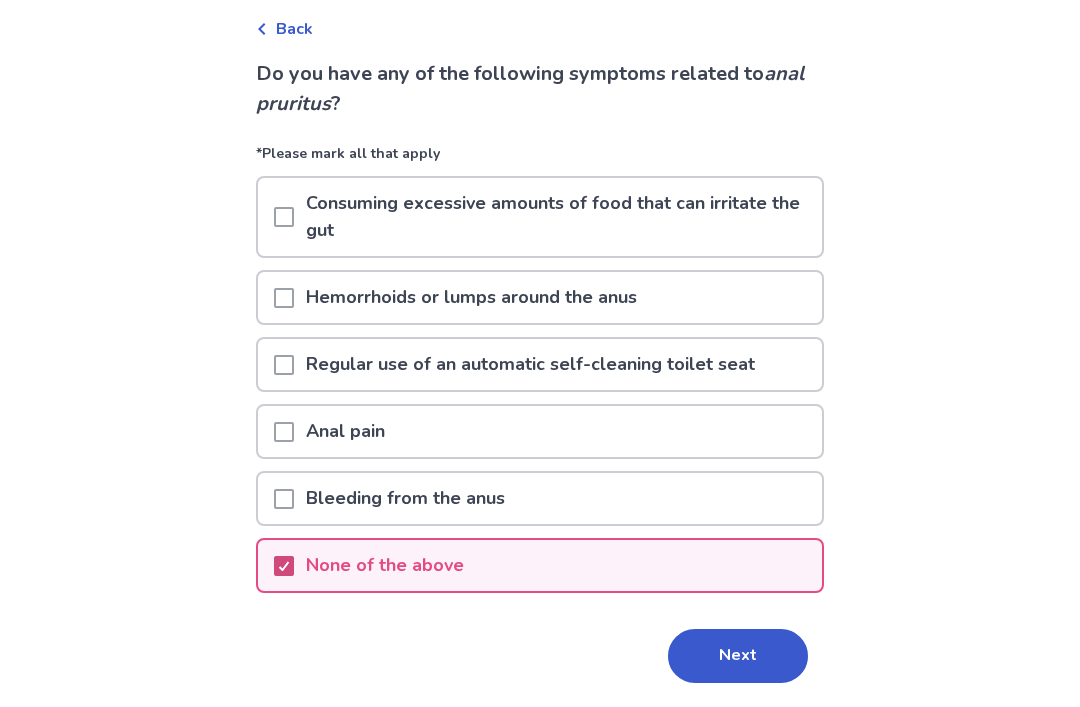 click 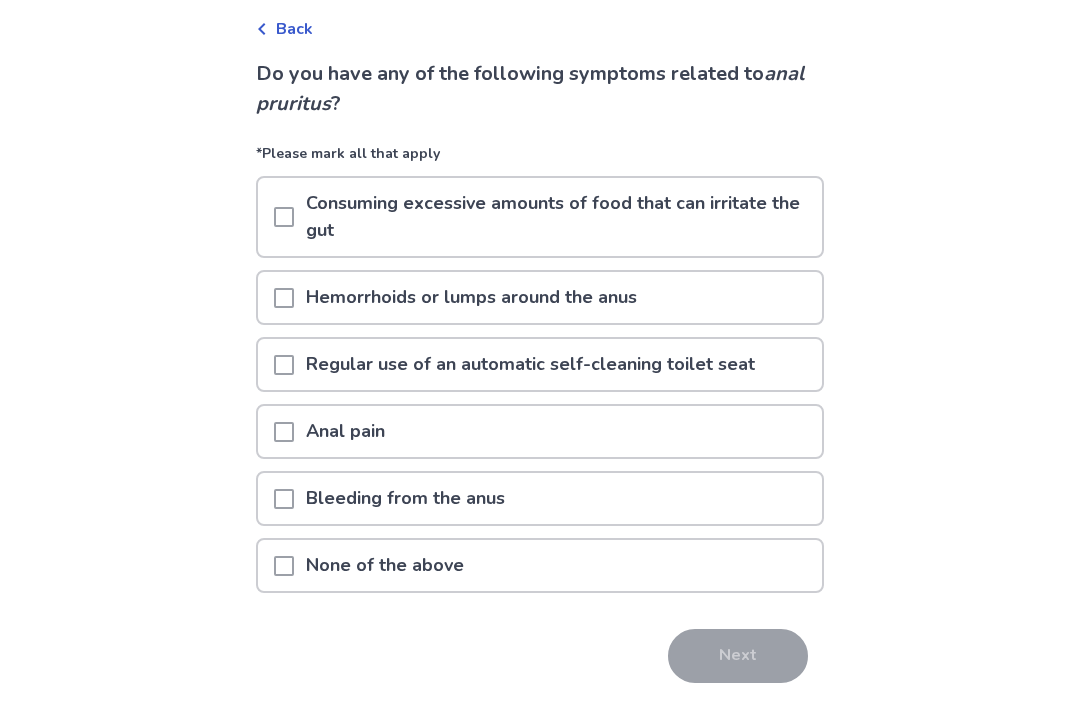 click at bounding box center (284, 217) 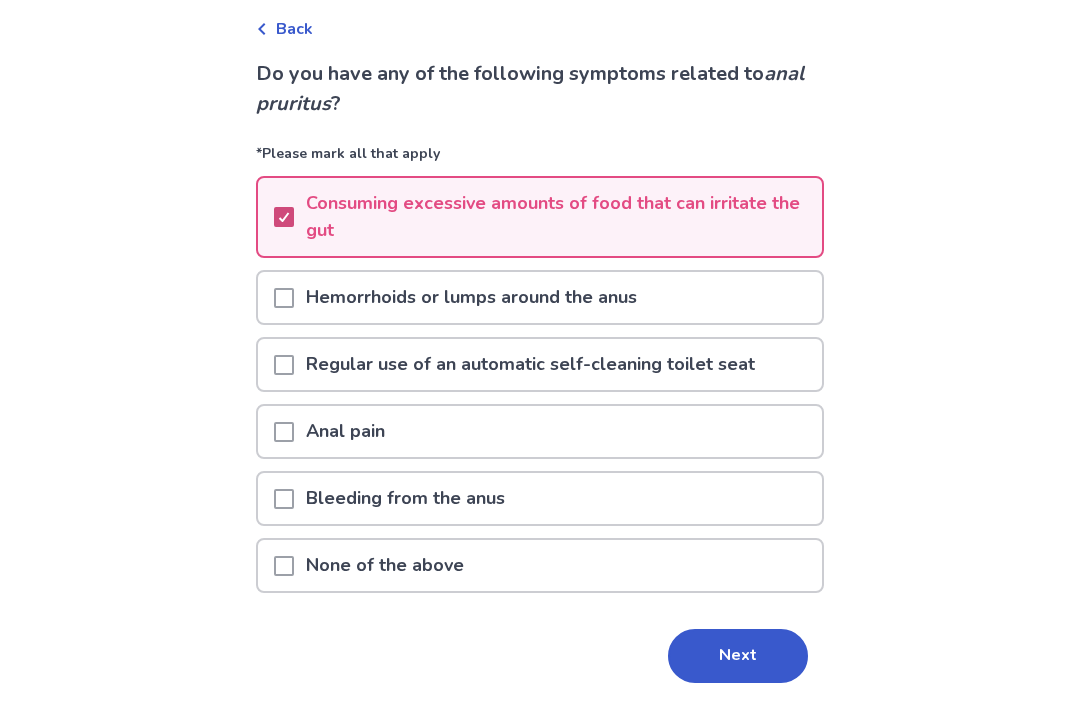 click on "Next" at bounding box center [738, 656] 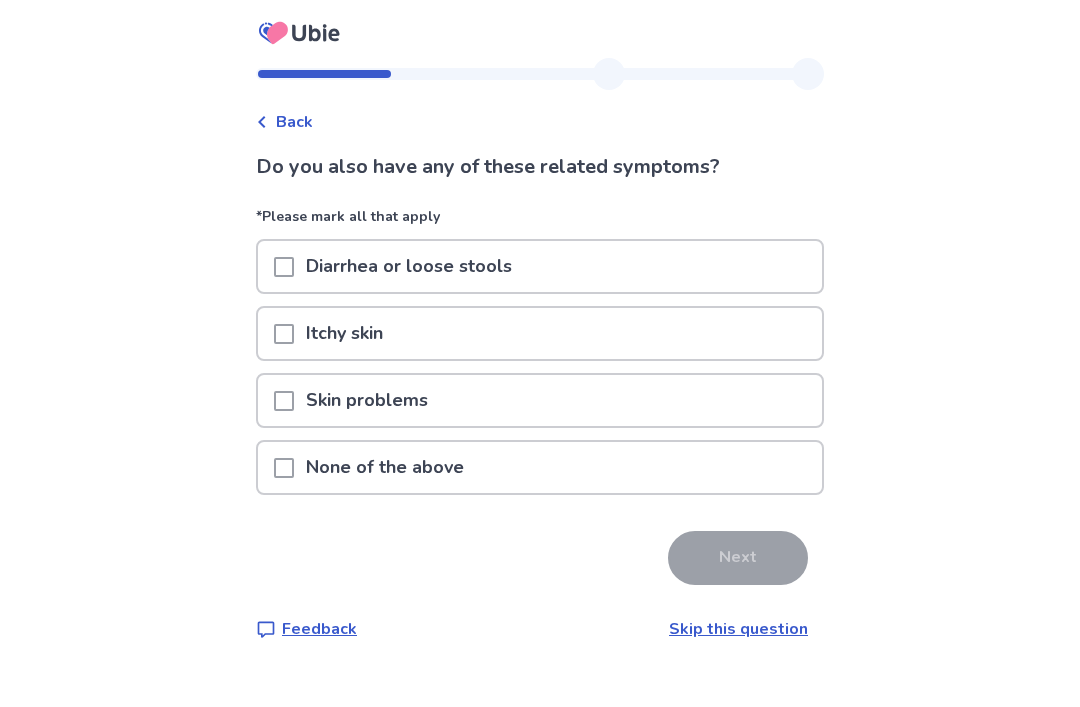 click at bounding box center [284, 267] 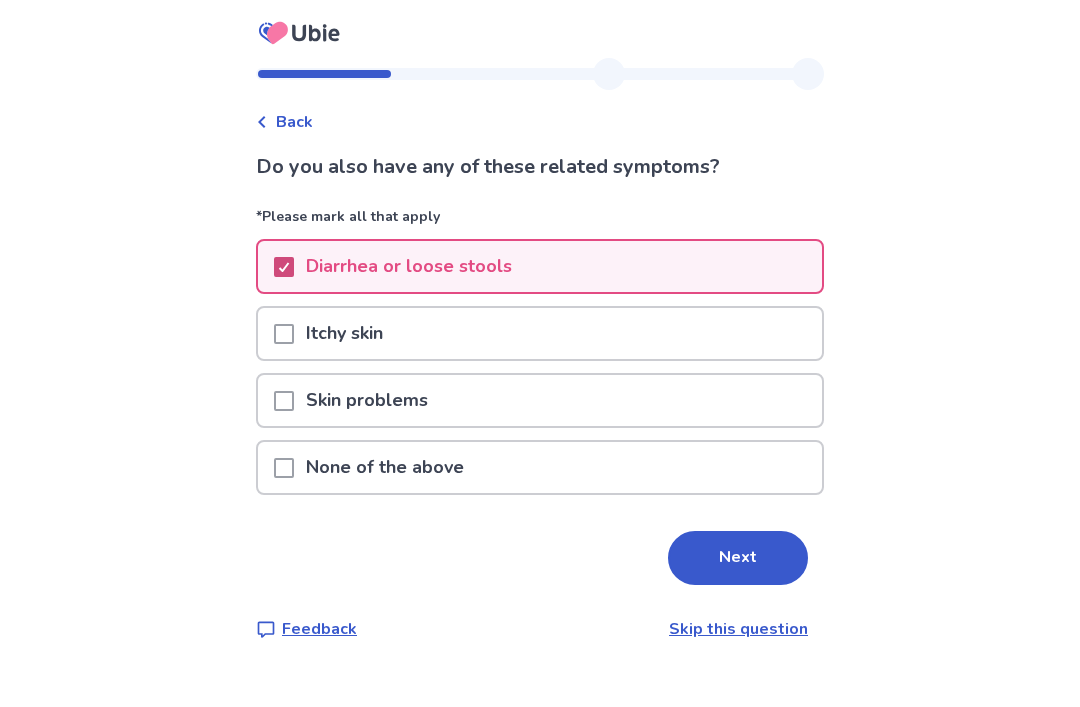 click at bounding box center (284, 467) 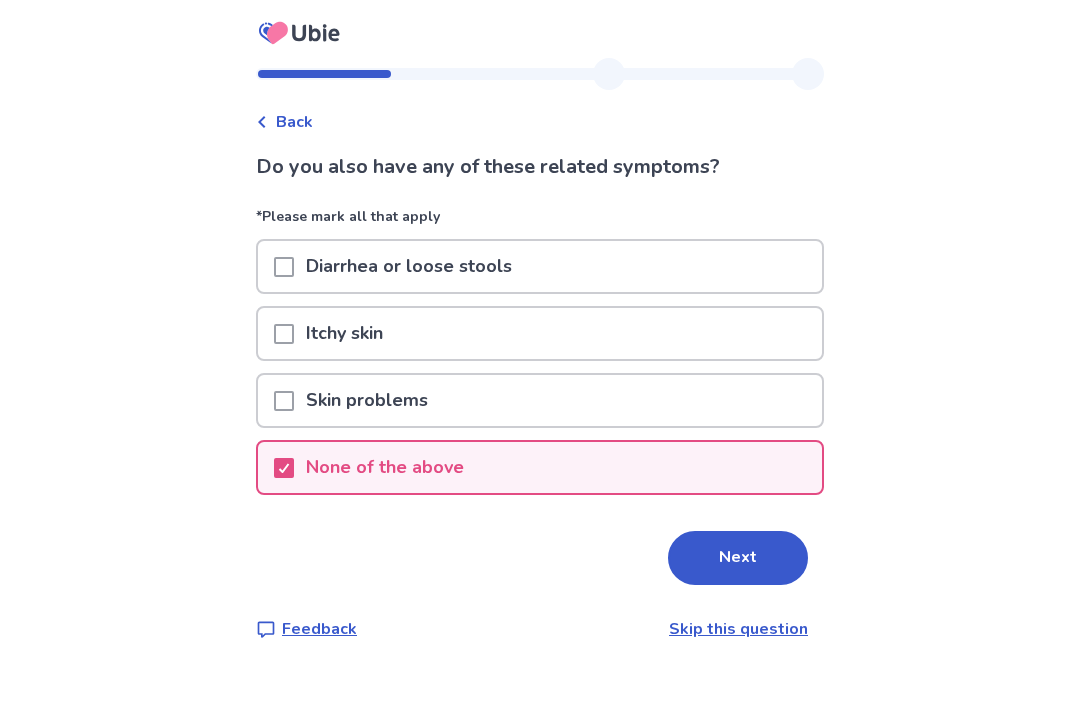 click at bounding box center [284, 267] 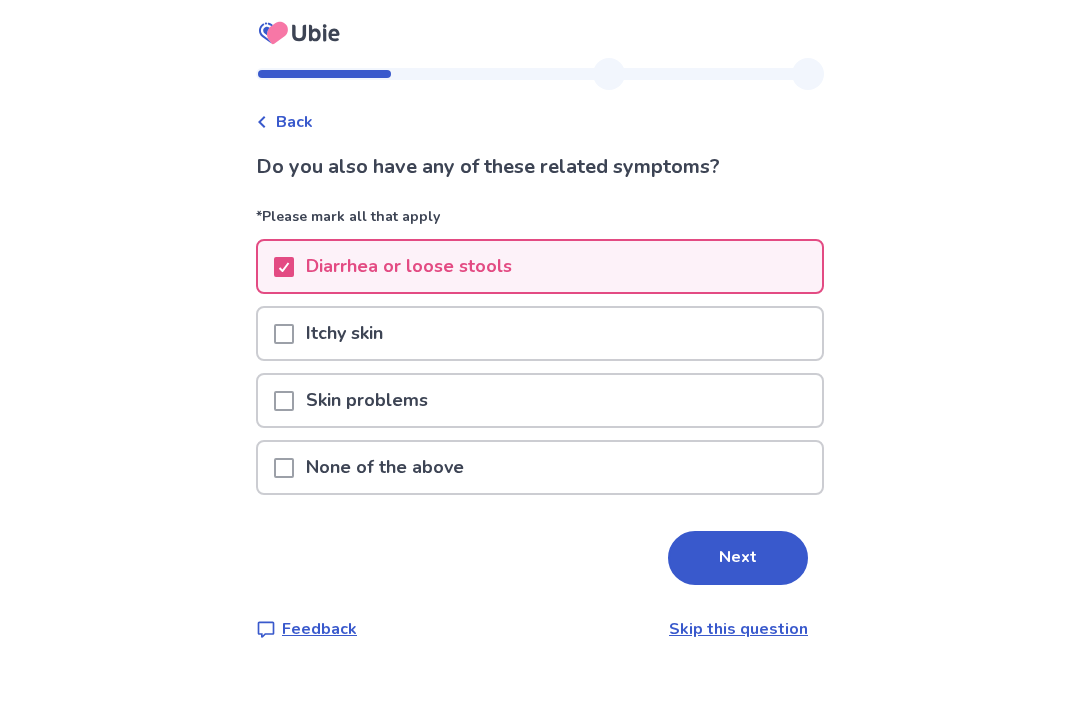 click at bounding box center (284, 467) 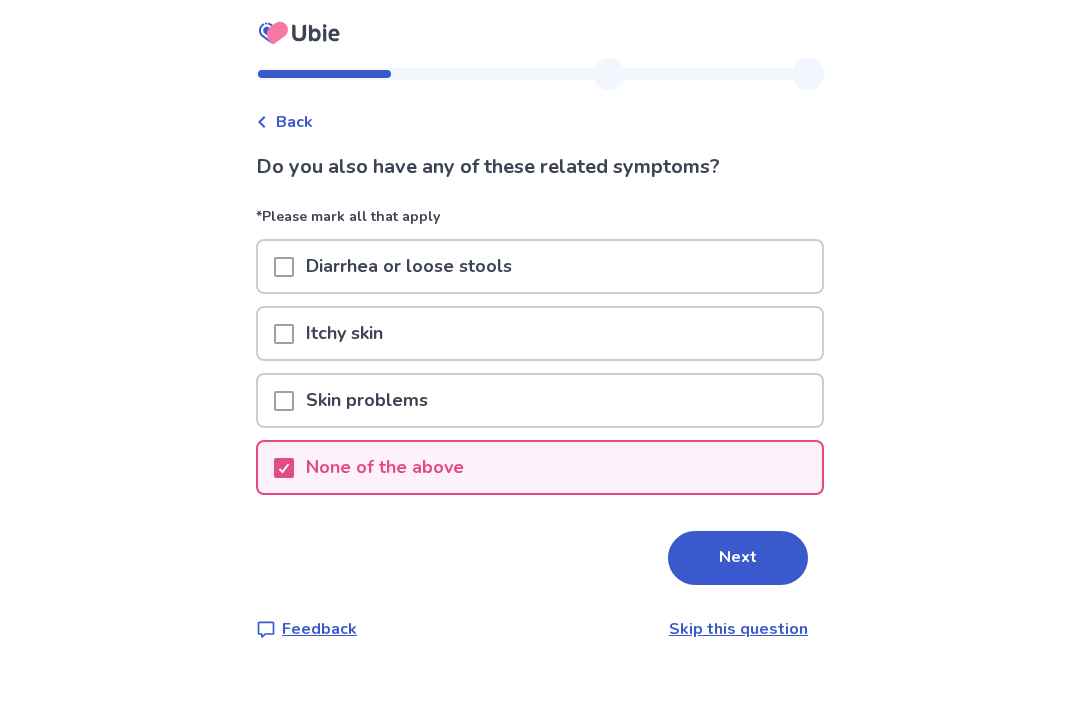 click on "Next" at bounding box center [738, 558] 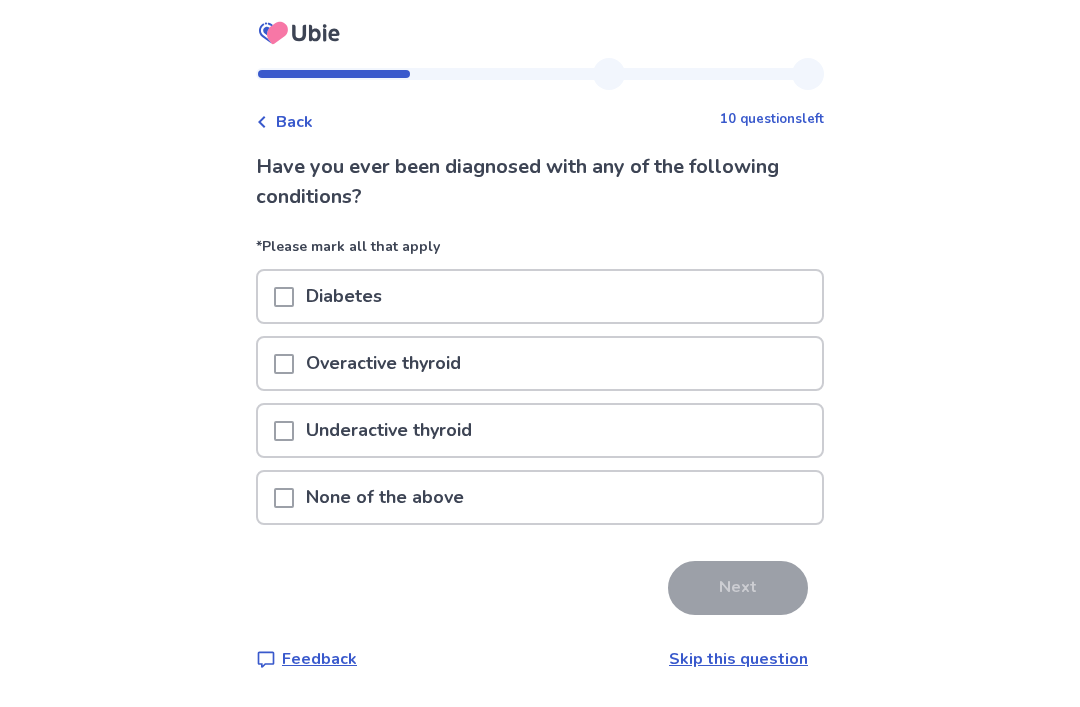 click at bounding box center [284, 497] 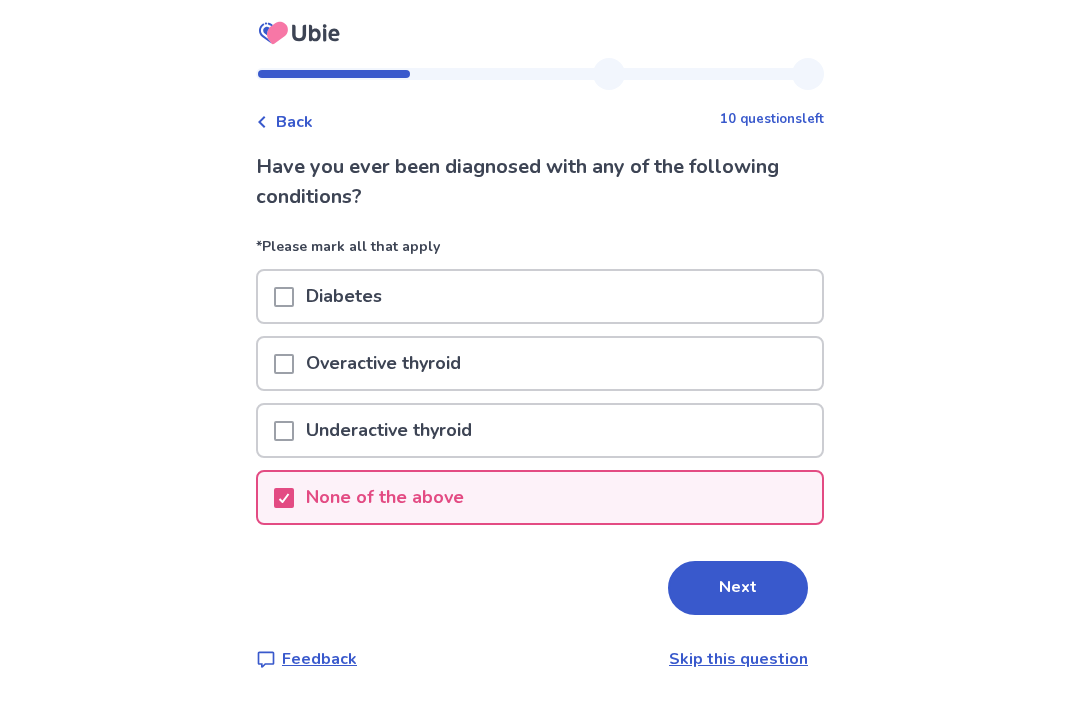click on "Next" at bounding box center [738, 588] 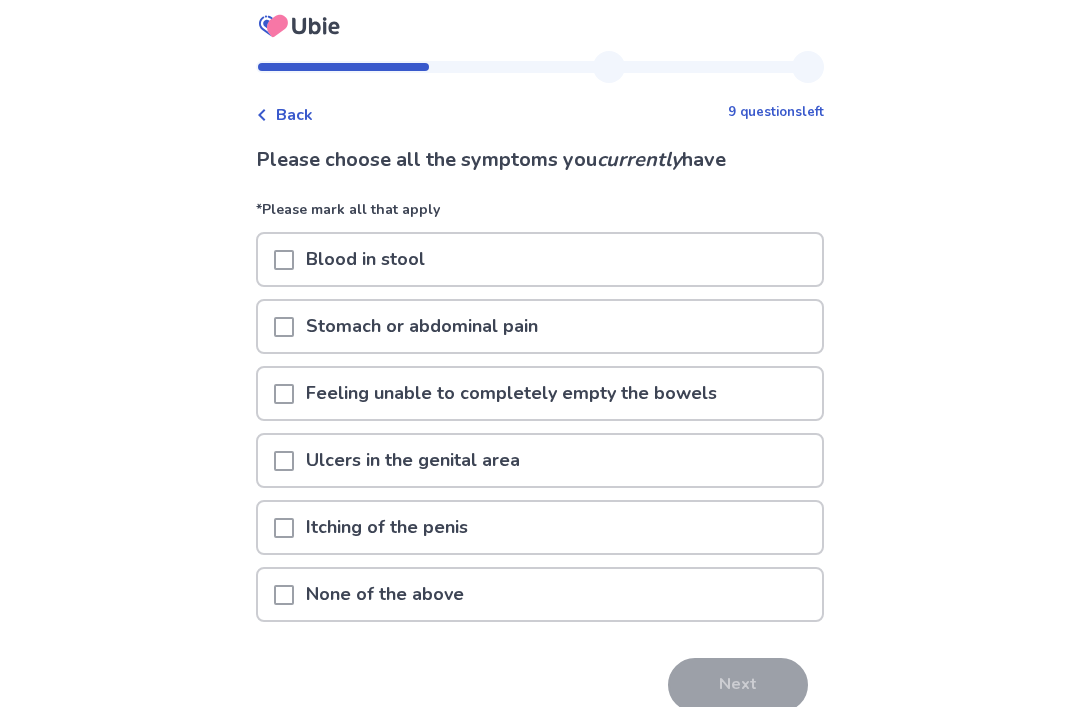 scroll, scrollTop: 36, scrollLeft: 0, axis: vertical 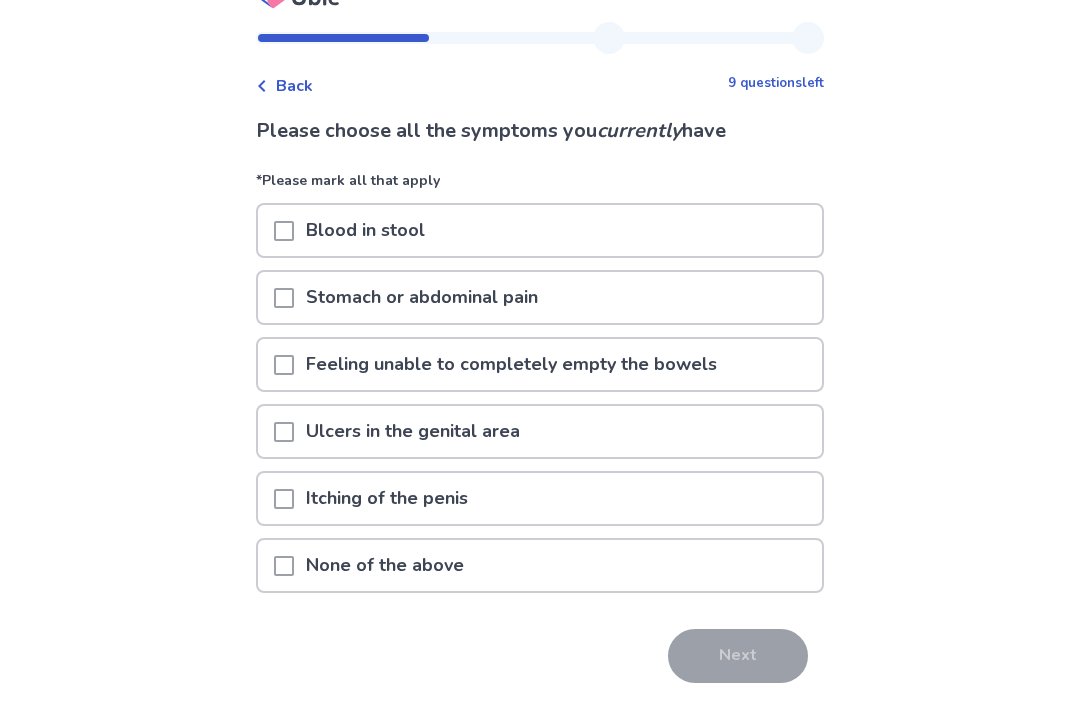 click at bounding box center [284, 298] 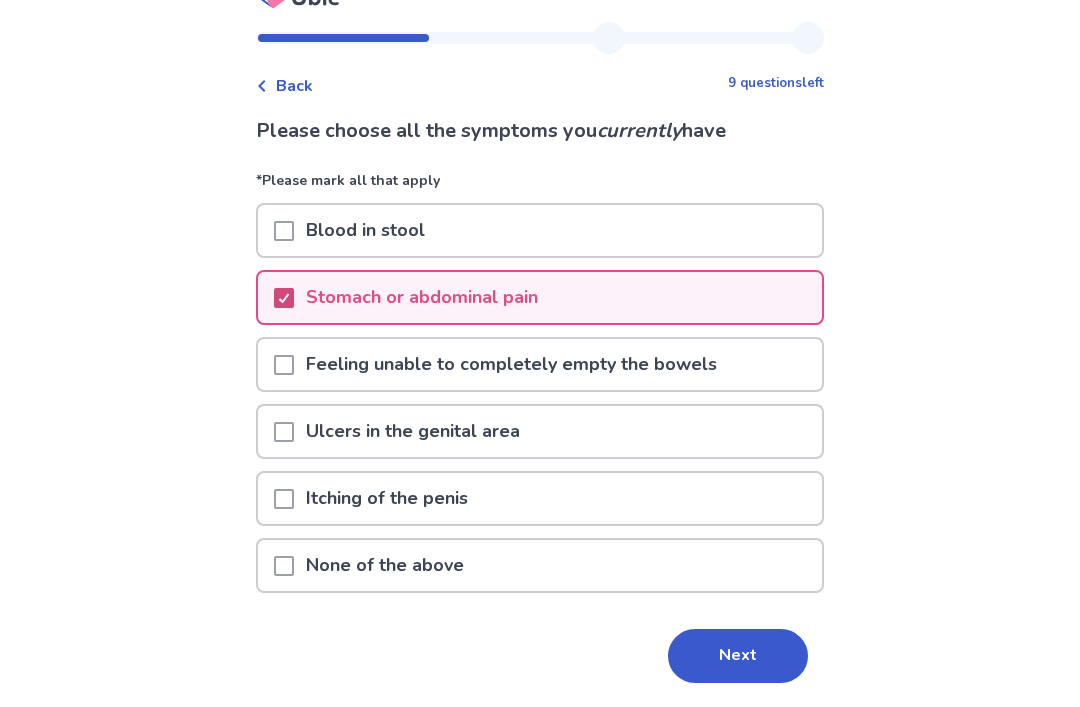 click at bounding box center (284, 566) 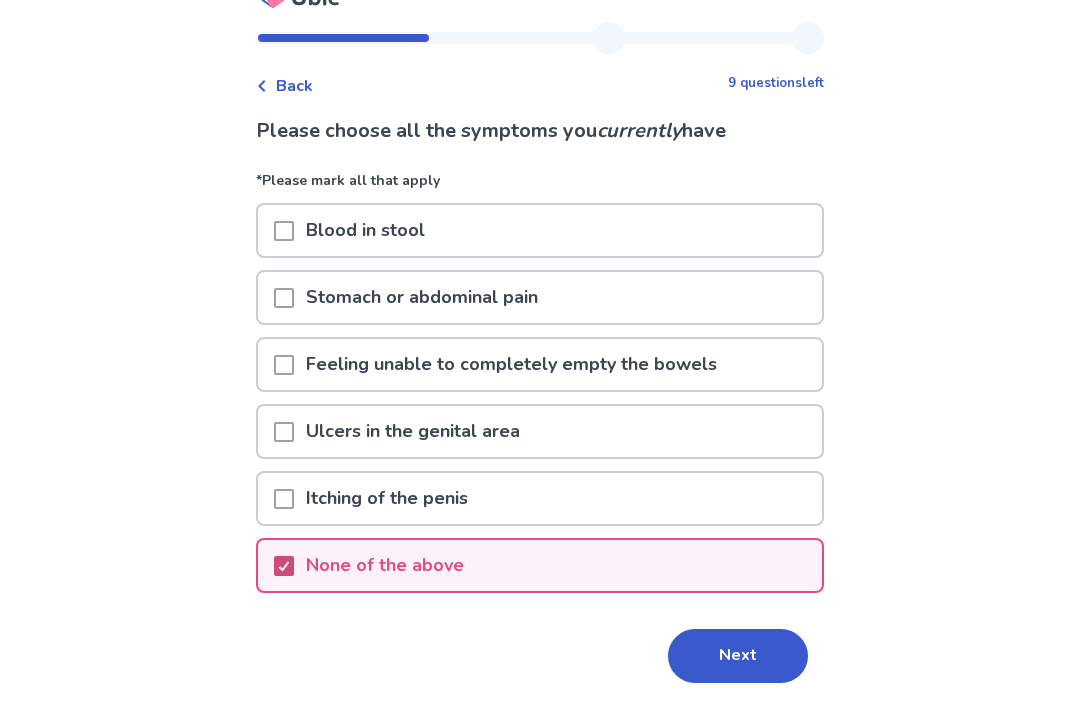 click on "Next" at bounding box center [738, 656] 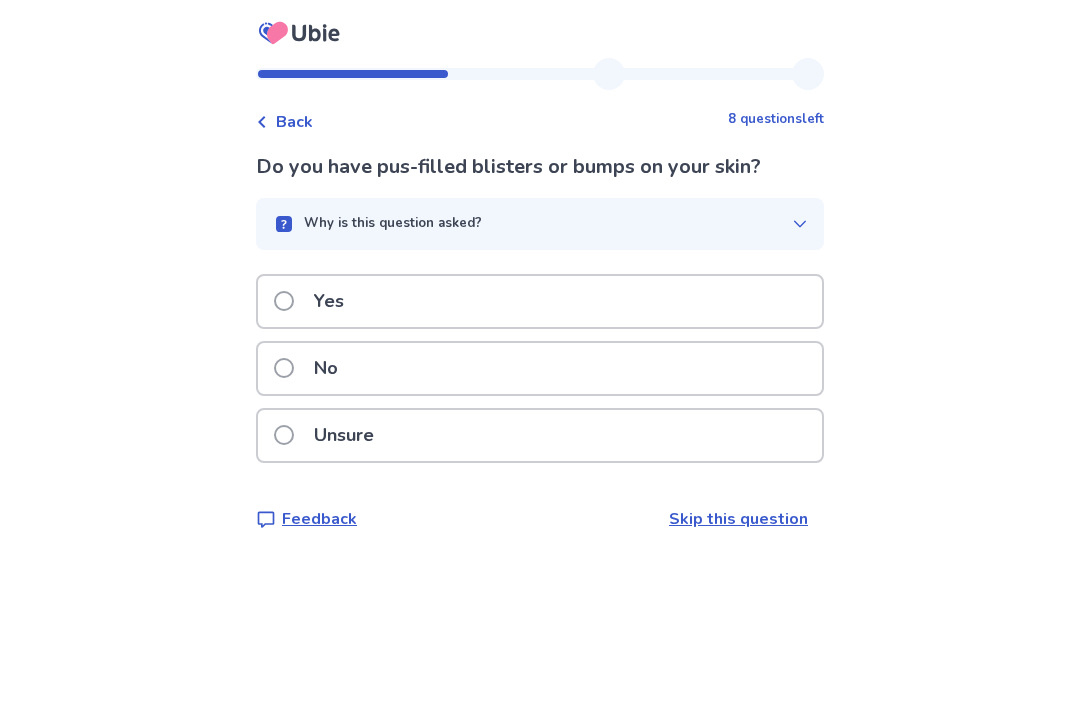 click on "No" at bounding box center (540, 368) 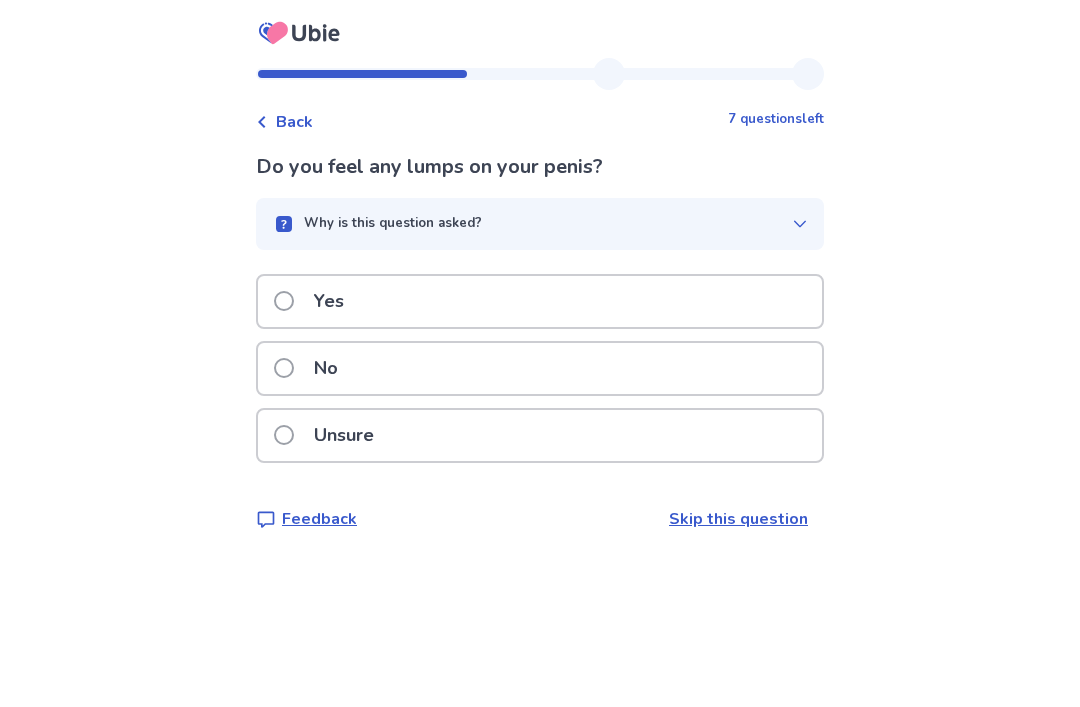 click at bounding box center [284, 368] 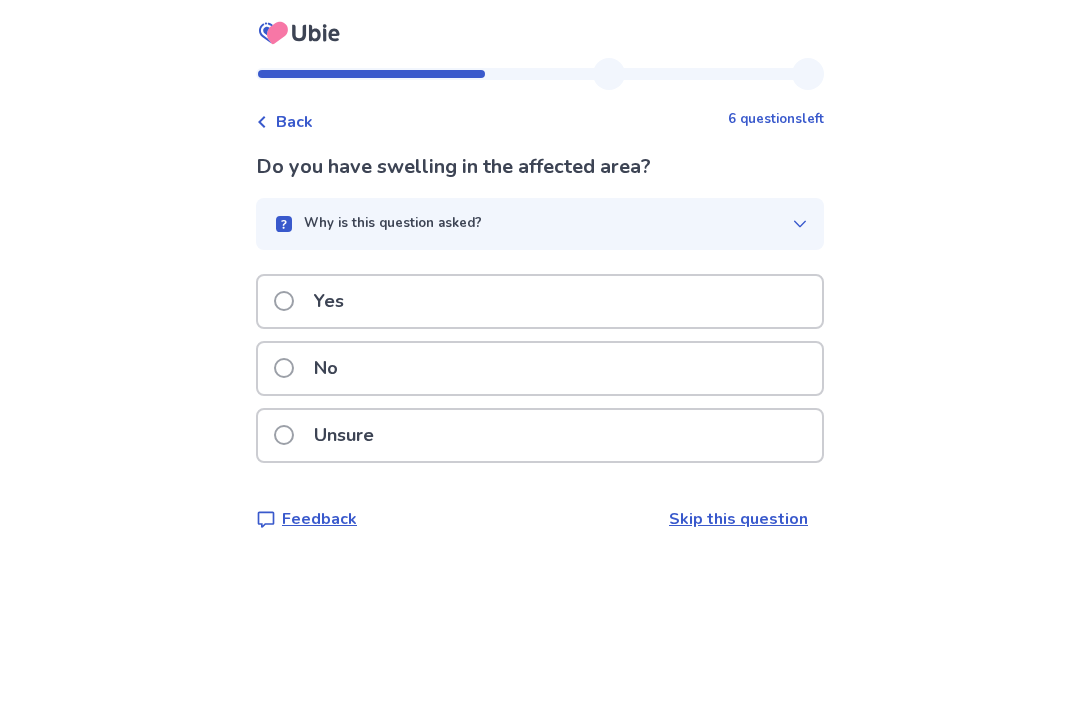click on "Unsure" at bounding box center (330, 435) 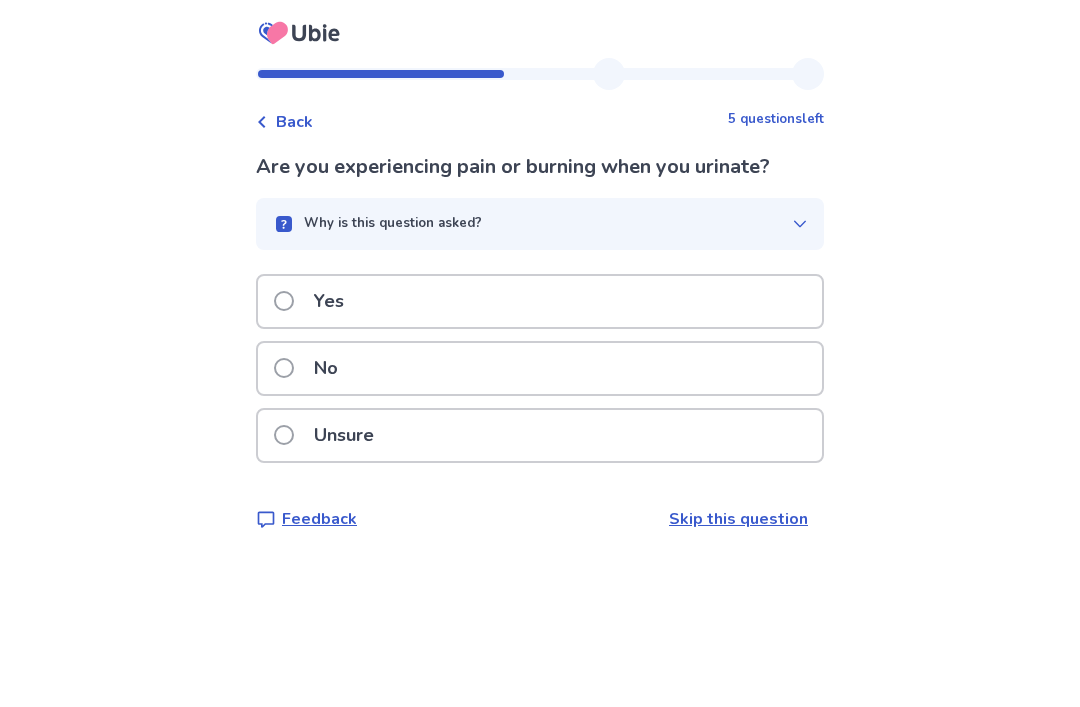 click at bounding box center [284, 368] 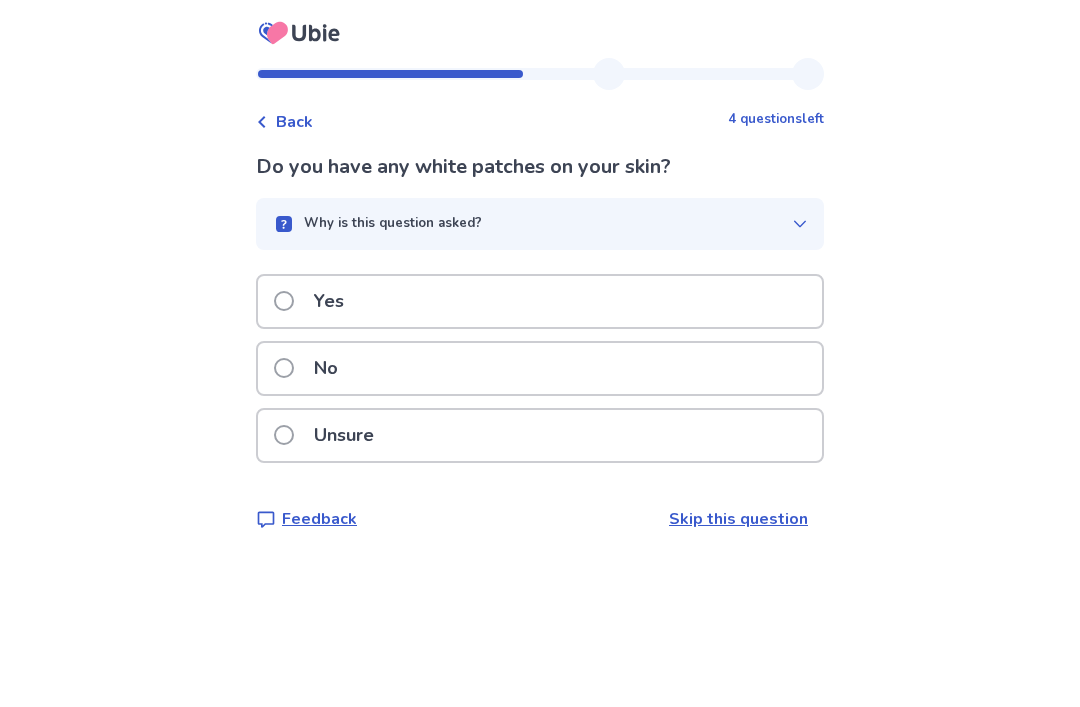 click at bounding box center [284, 368] 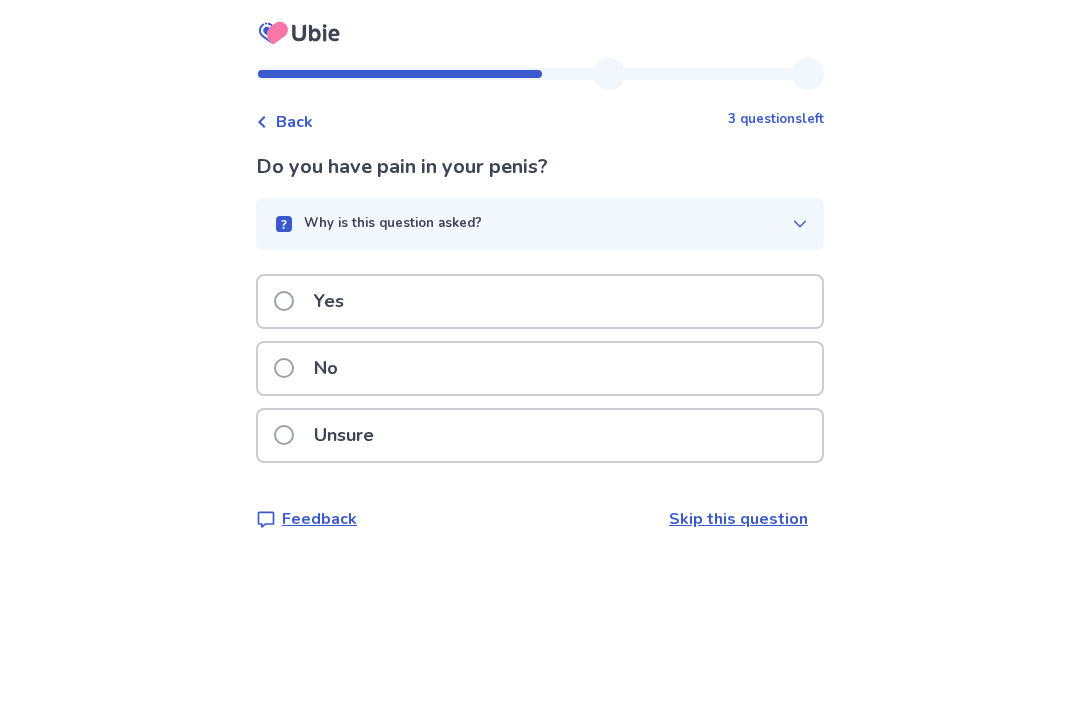 click on "No" at bounding box center (540, 368) 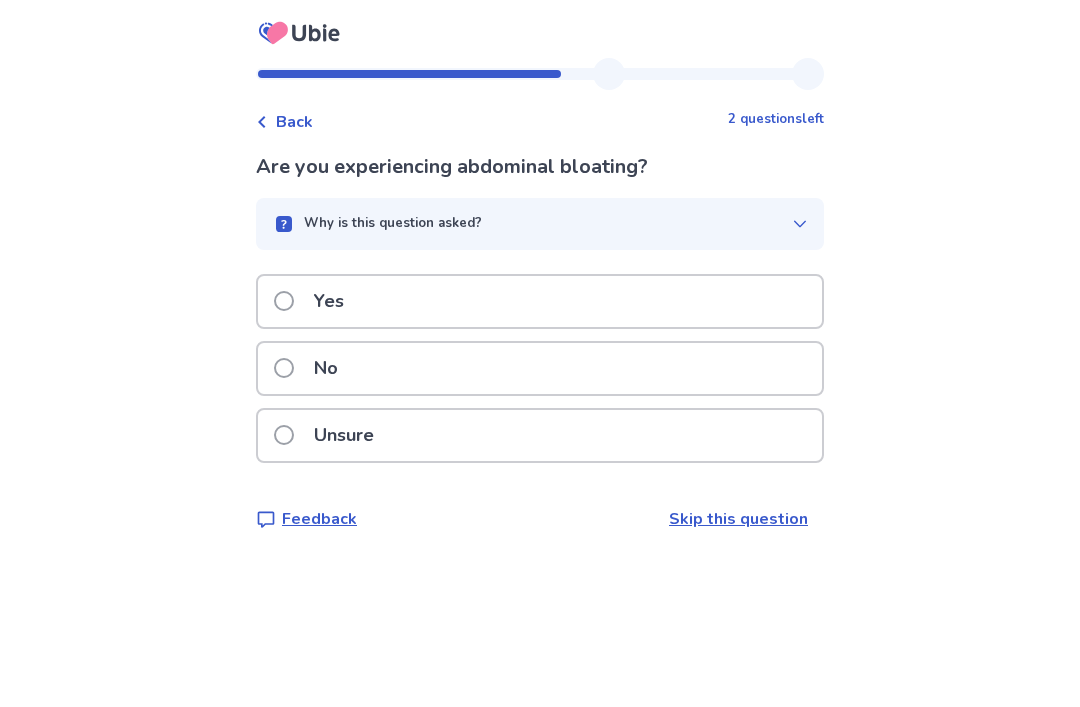 click on "Yes" at bounding box center [315, 301] 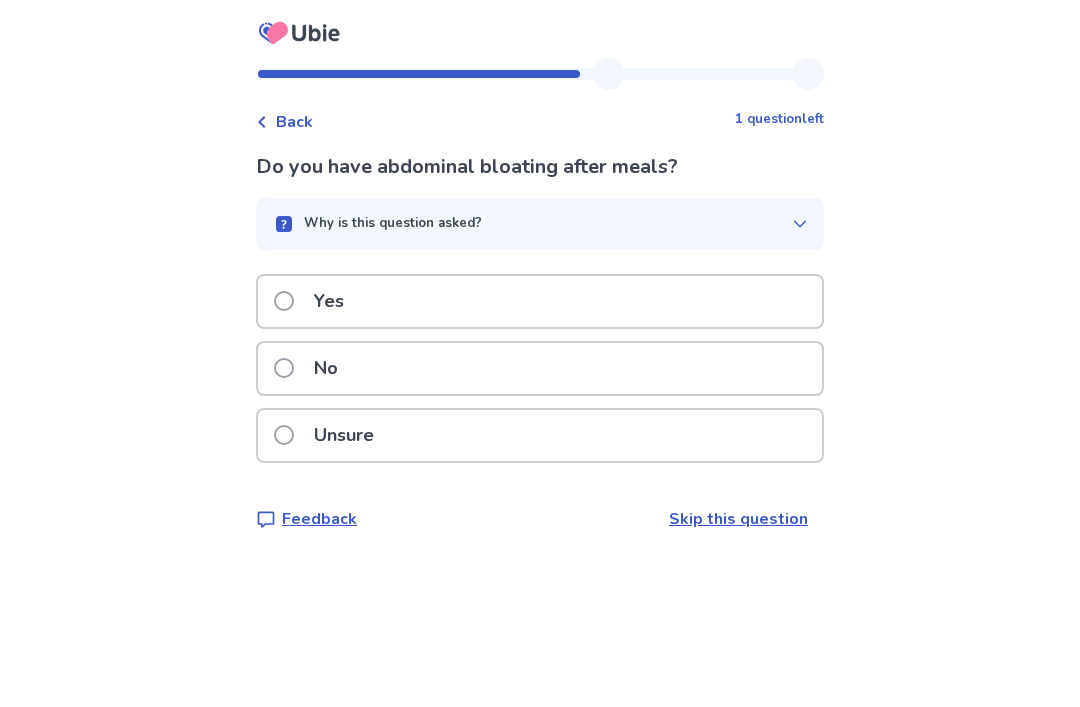 click on "Unsure" at bounding box center [330, 435] 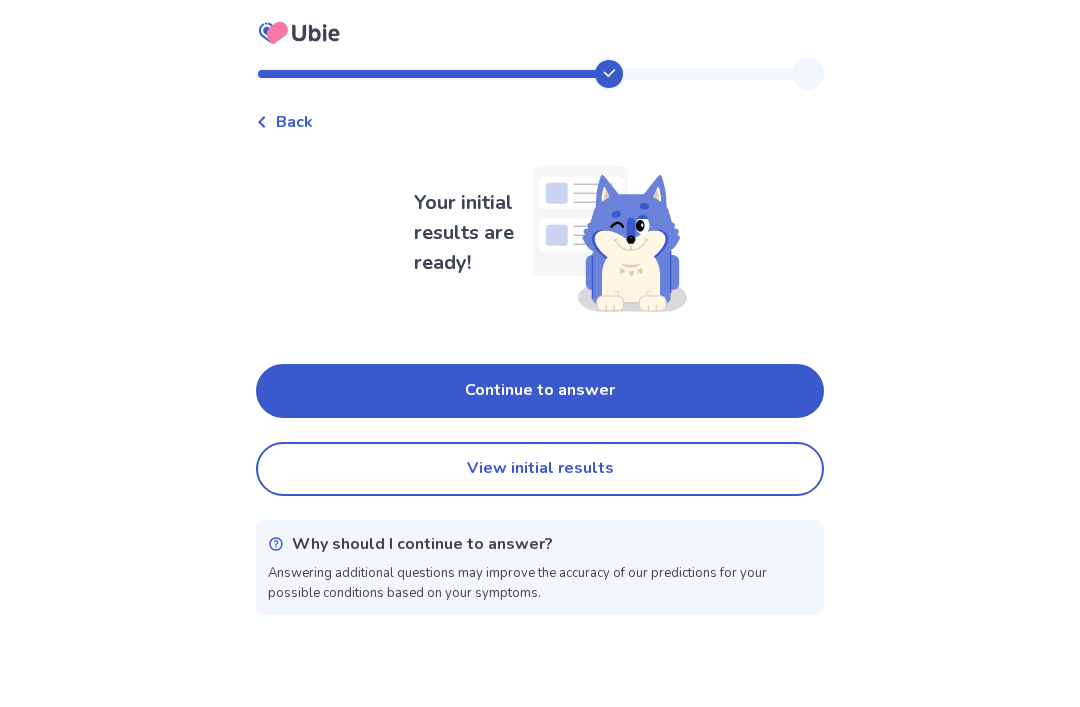 click on "Continue to answer" at bounding box center (540, 391) 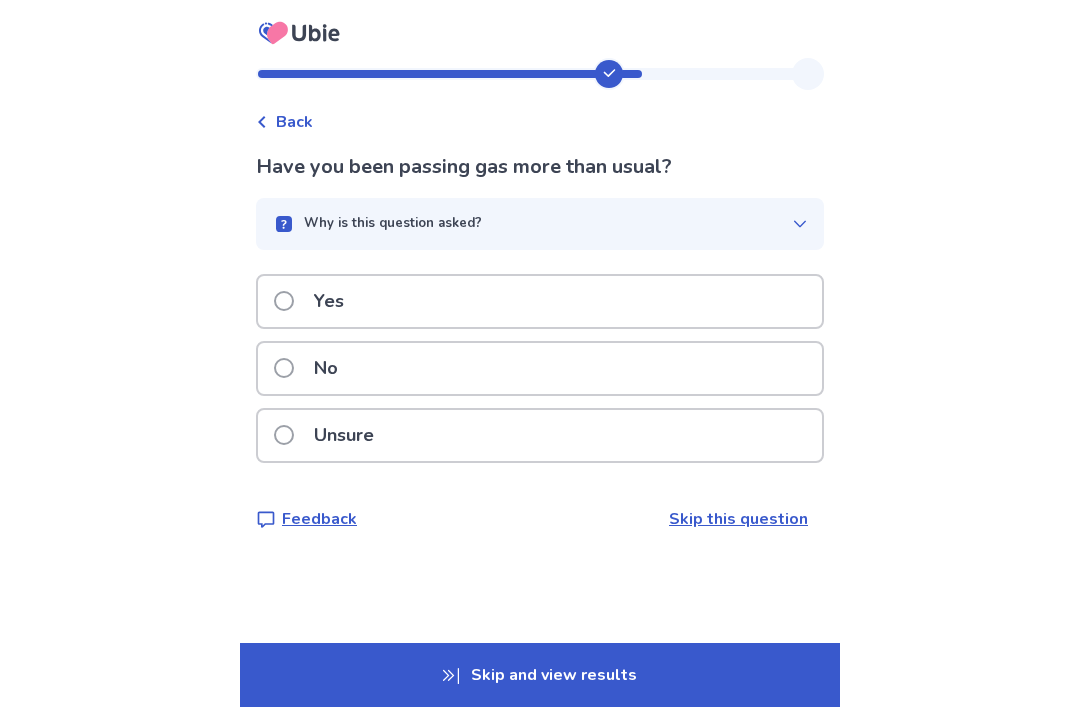 click at bounding box center [284, 368] 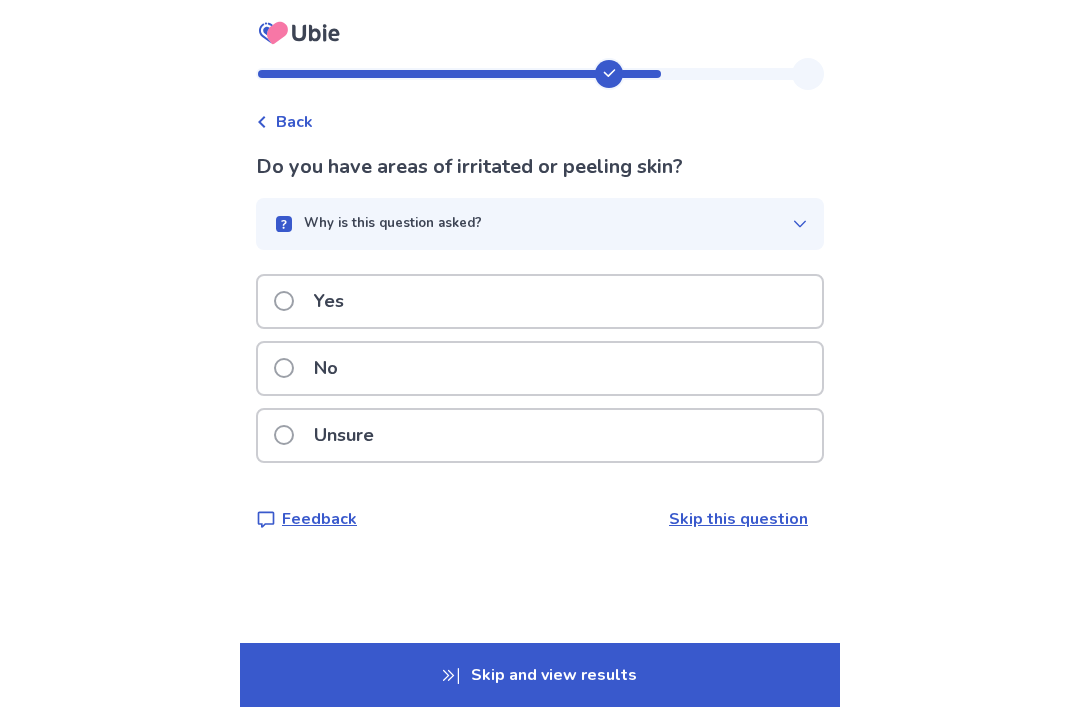 click at bounding box center (284, 368) 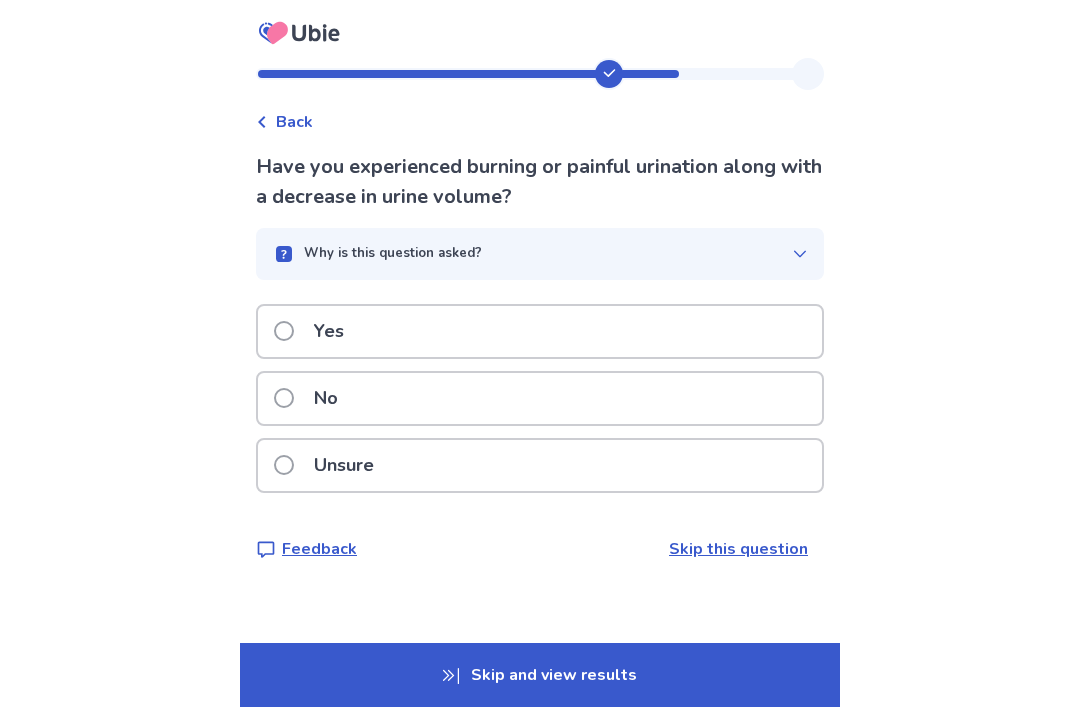 click at bounding box center (284, 398) 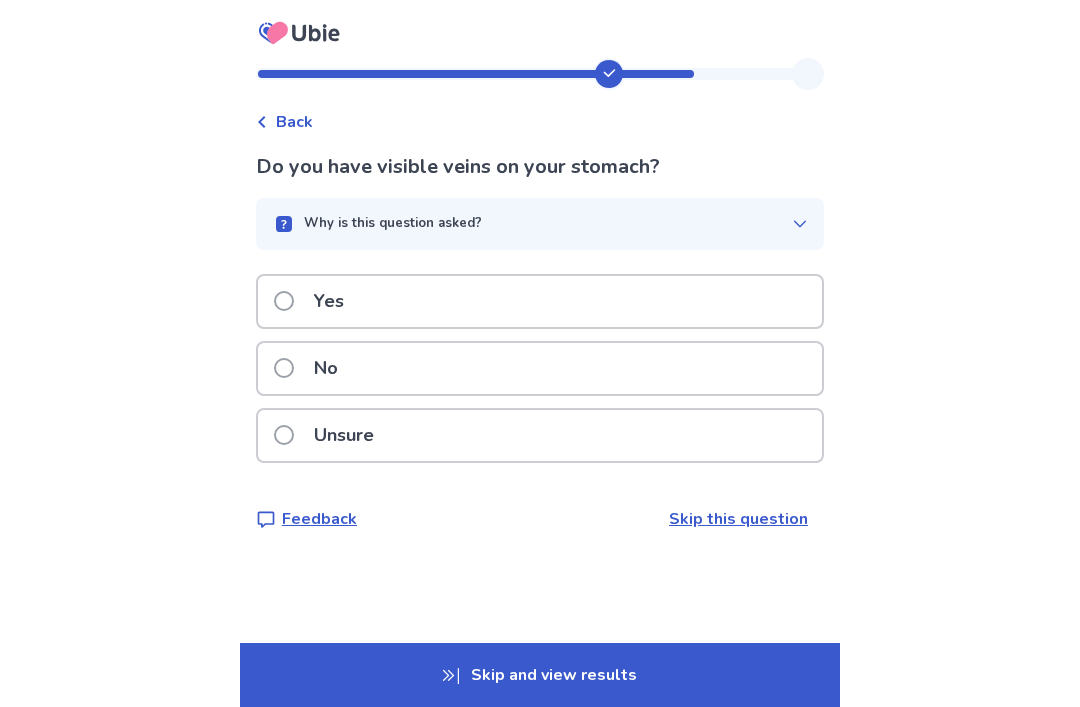 click at bounding box center [284, 368] 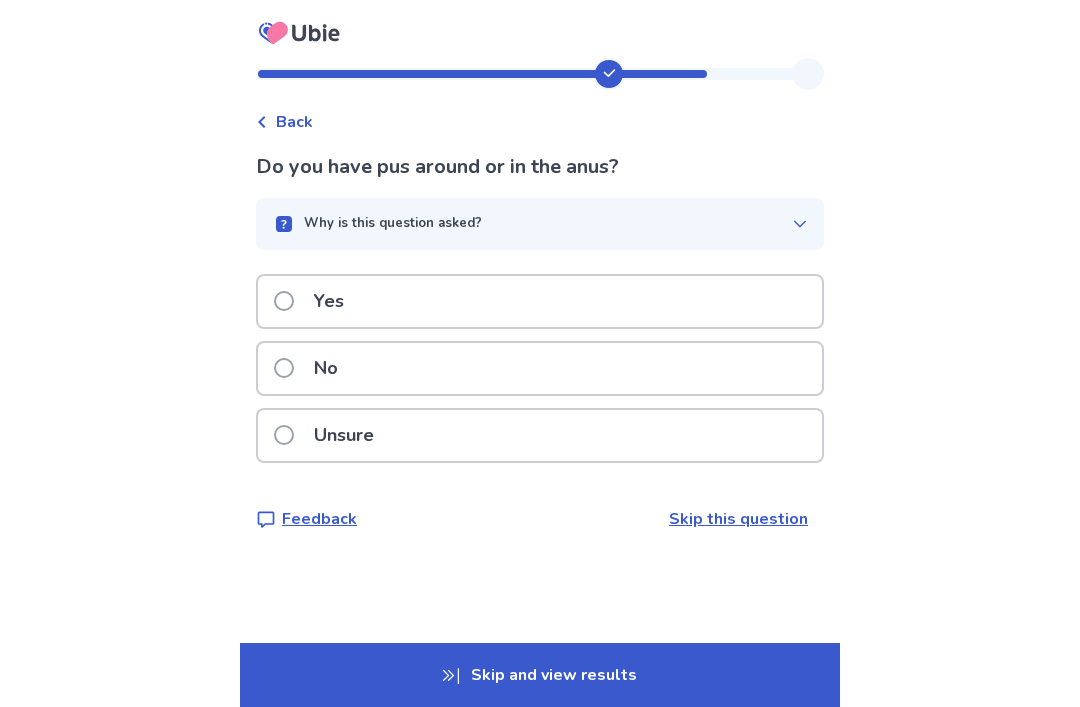 click at bounding box center [284, 368] 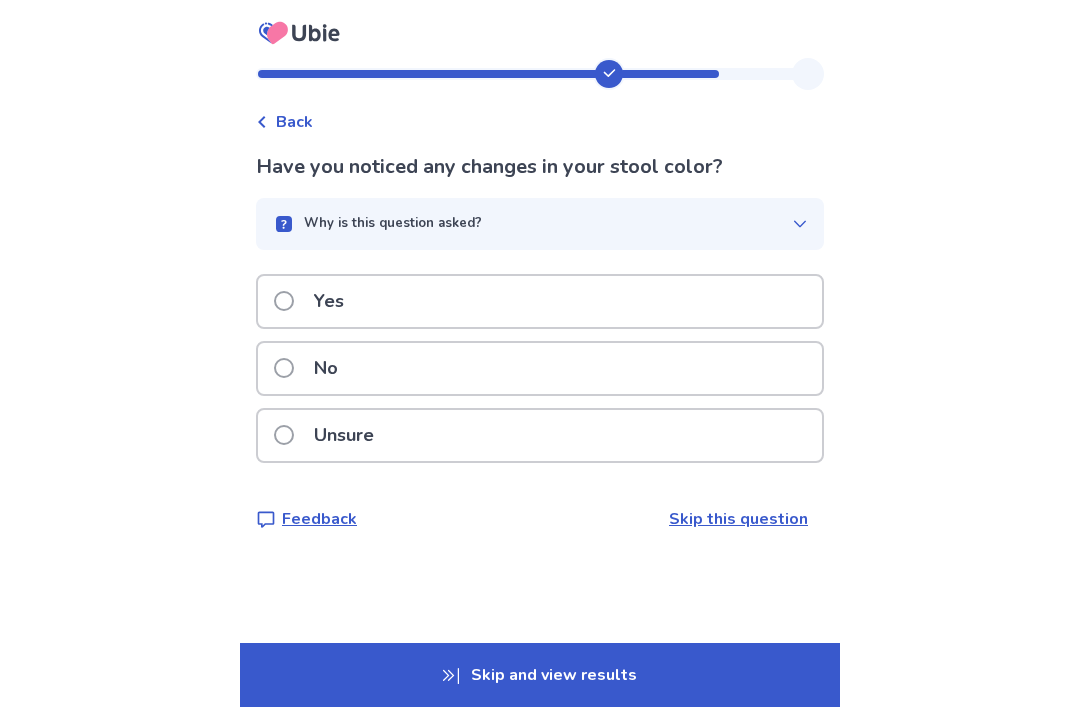 click at bounding box center [284, 368] 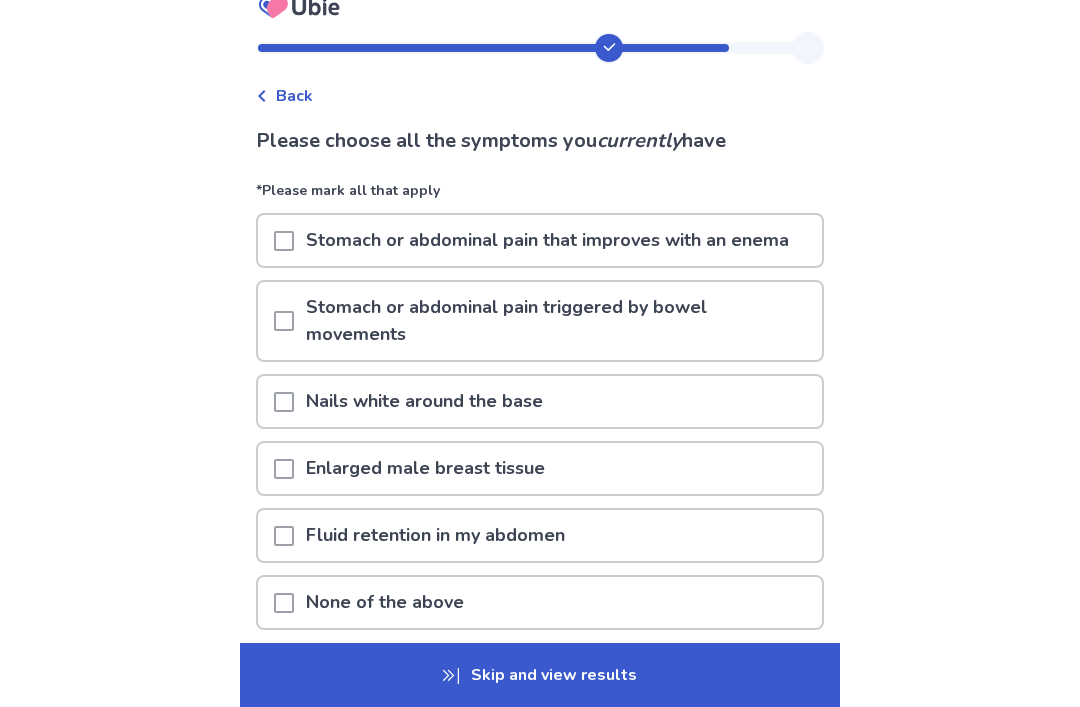 scroll, scrollTop: 44, scrollLeft: 0, axis: vertical 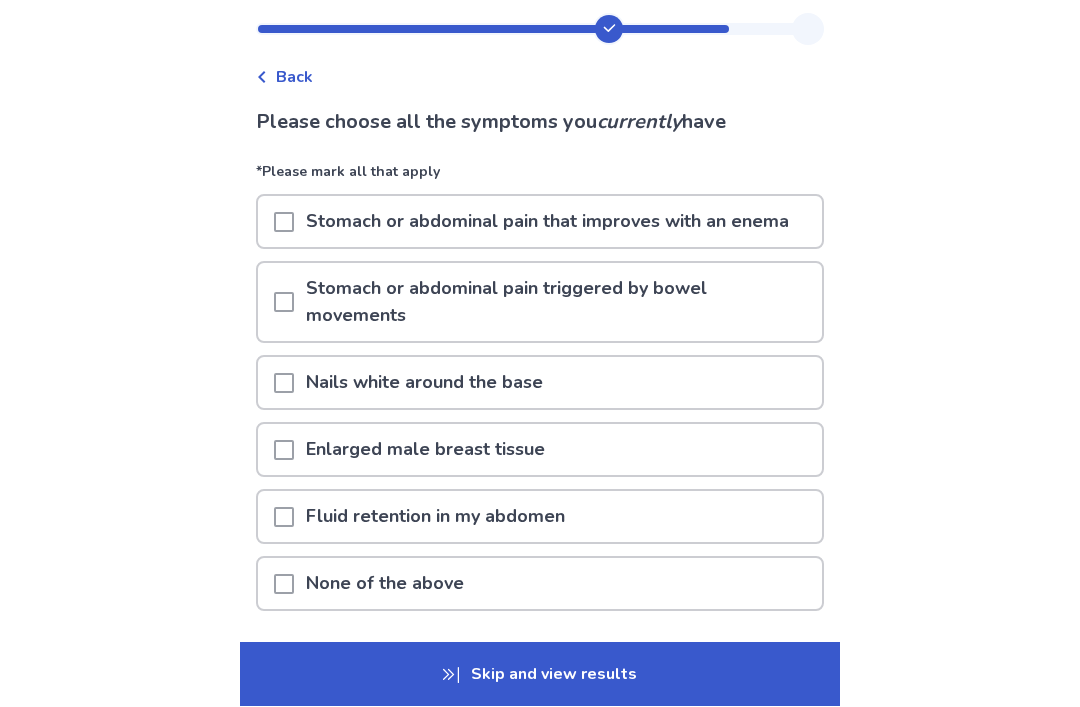 click at bounding box center (284, 303) 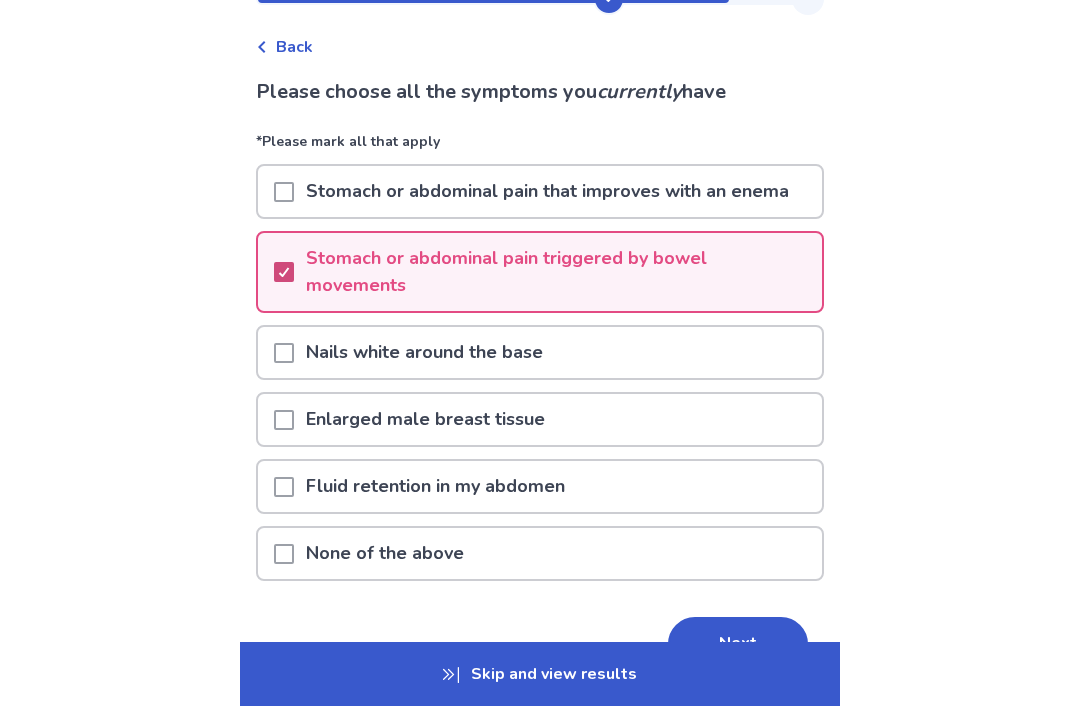 scroll, scrollTop: 120, scrollLeft: 0, axis: vertical 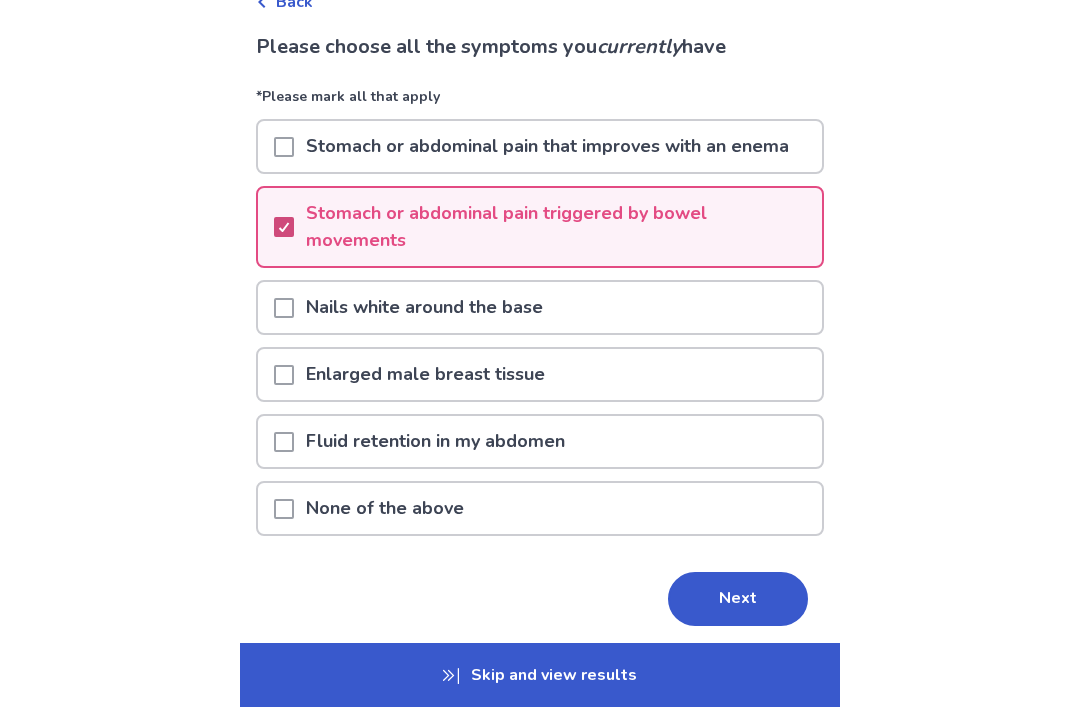 click on "Next" at bounding box center (738, 599) 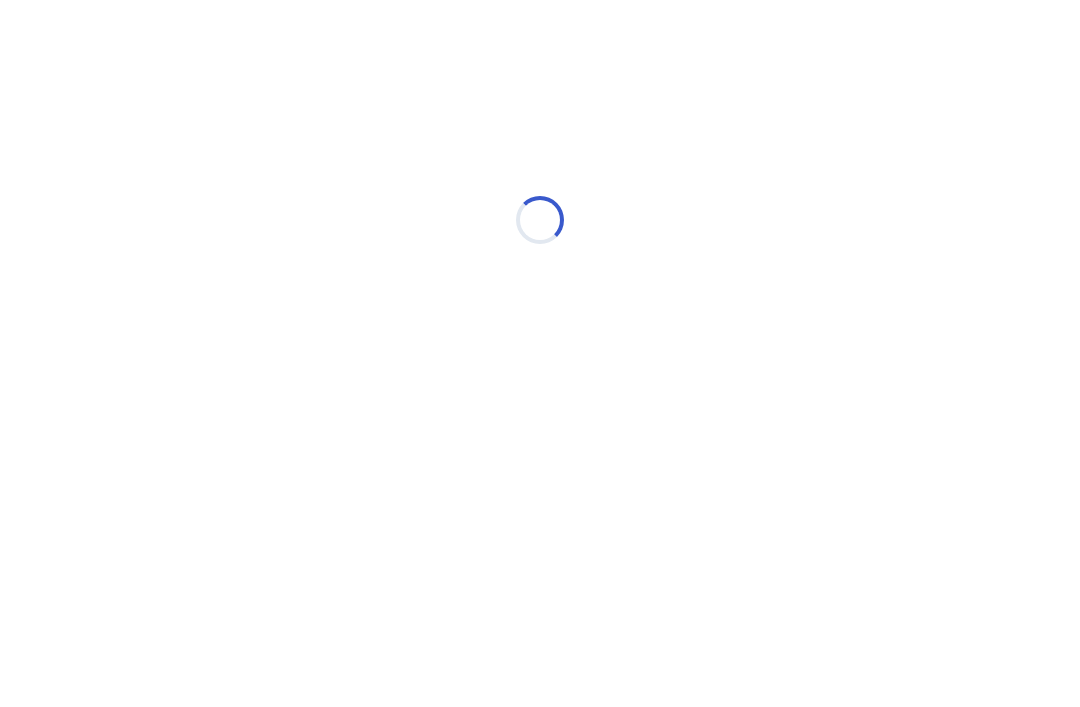 scroll, scrollTop: 0, scrollLeft: 0, axis: both 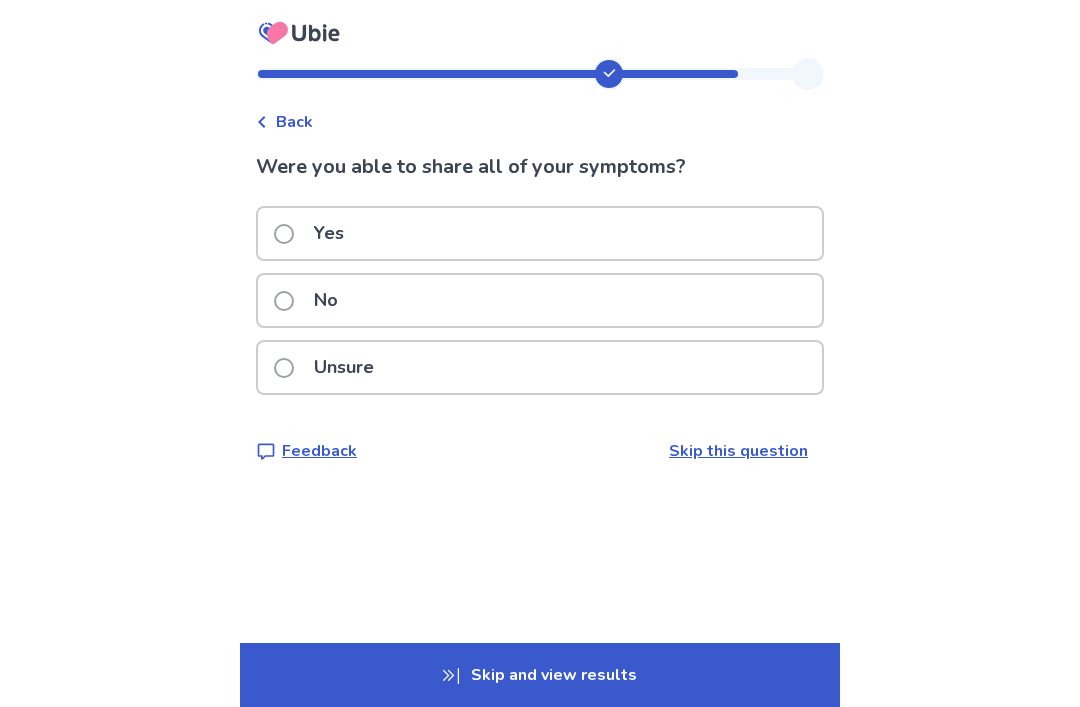 click at bounding box center (284, 234) 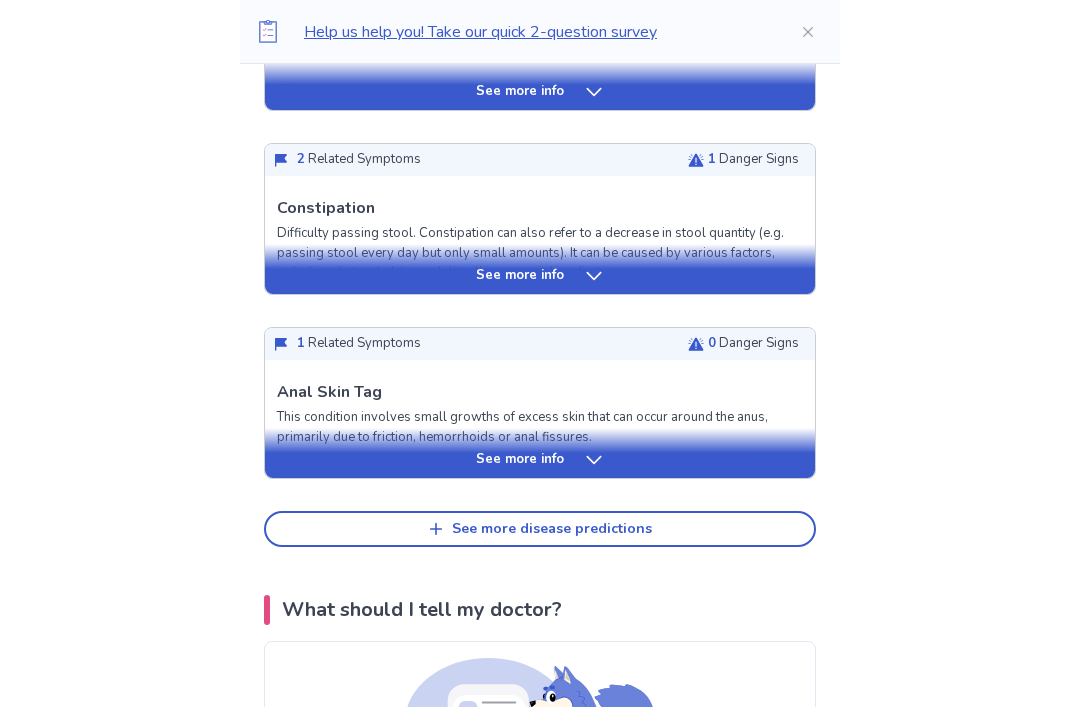 scroll, scrollTop: 893, scrollLeft: 0, axis: vertical 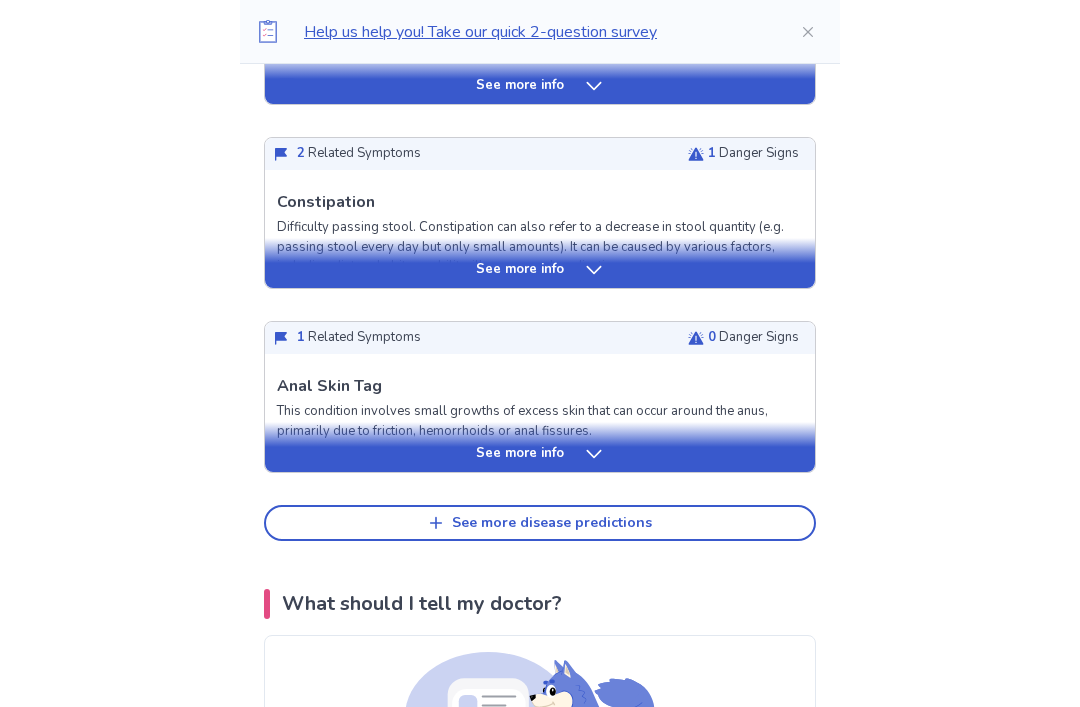 click on "See more info" at bounding box center (540, 271) 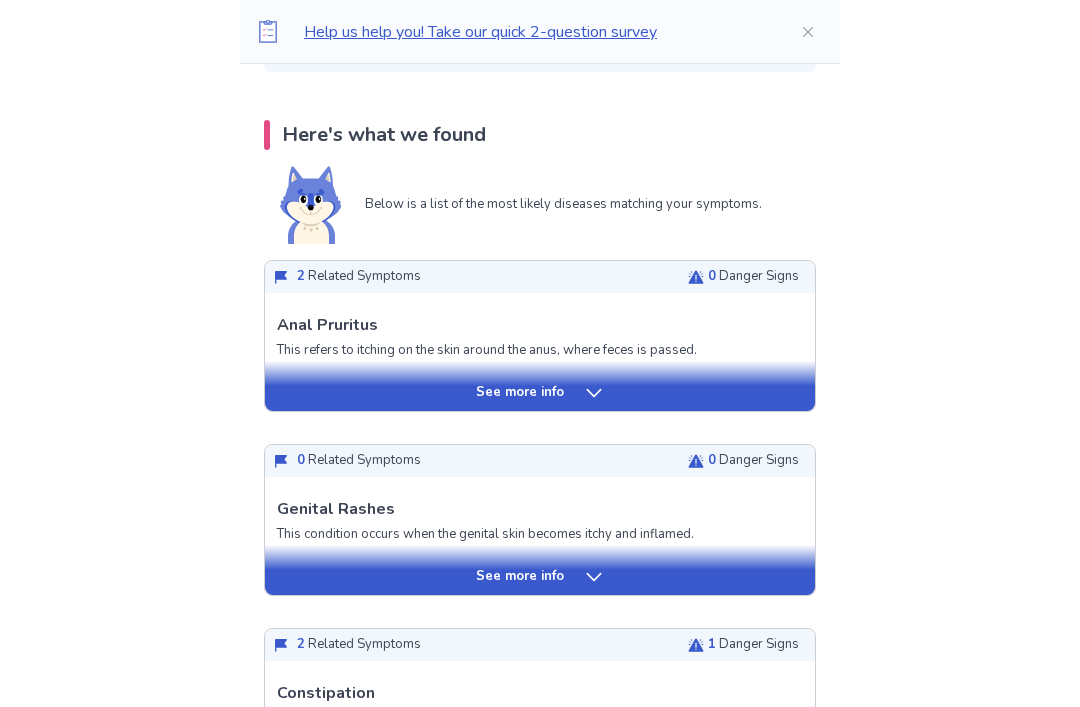 scroll, scrollTop: 329, scrollLeft: 0, axis: vertical 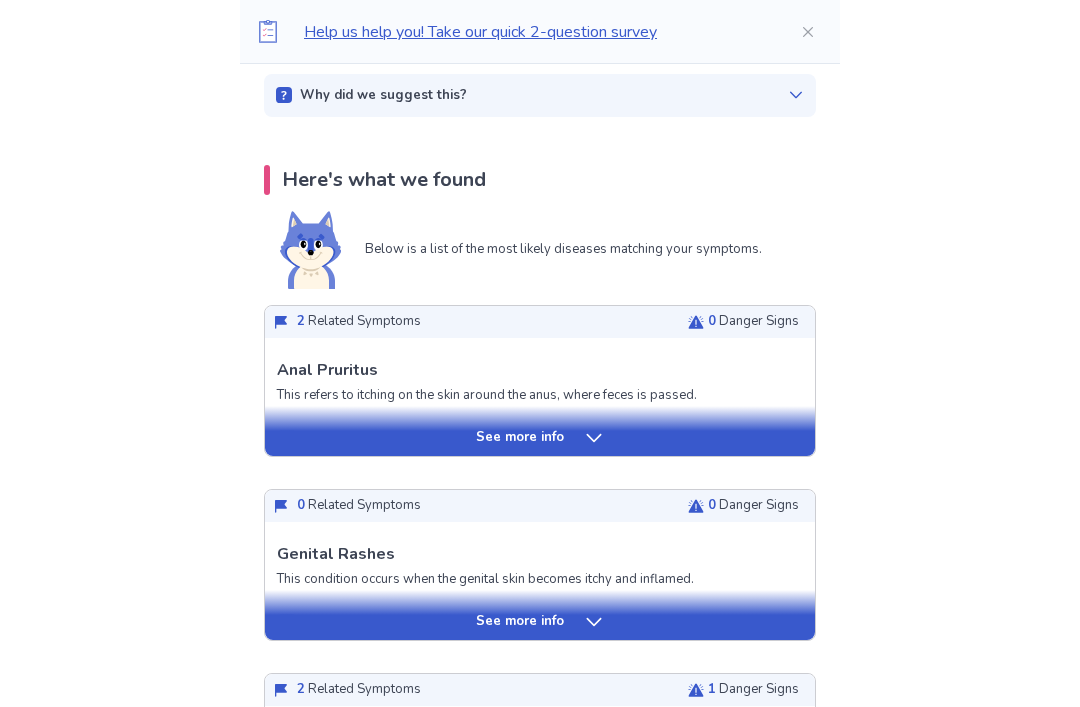 click on "Help us help you! Take our quick 2-question survey Back Symptom Check Summary [DATE] | [TIME] If the symptoms do not improve after some time, consider seeing a doctor. Why did we suggest this? There appears to be no urgent related factors based on your answers and the diseases below. Predicted concerning diseases (see more below)
Genital Rashes
Anal Skin Tag
Liver Cirrhosis Here's what we found Below is a list of the most likely diseases matching your symptoms. 2   Related Symptoms 0   Danger Signs See more info Anal Pruritus This refers to itching on the skin around the anus, where feces is passed. Related Symptoms Typical symptoms are listed below in order of relevance, with your answers marked in  bold . Itching around the anus Consuming excessive amounts of food that can irritate the gut Hemorrhoids or lumps around the anus Regular use of an automatic self-cleaning toilet seat Anal pain Bleeding from the anus Danger Signs If you have any symptoms marked in  bold , you should see a doctor. 18" at bounding box center [540, 3464] 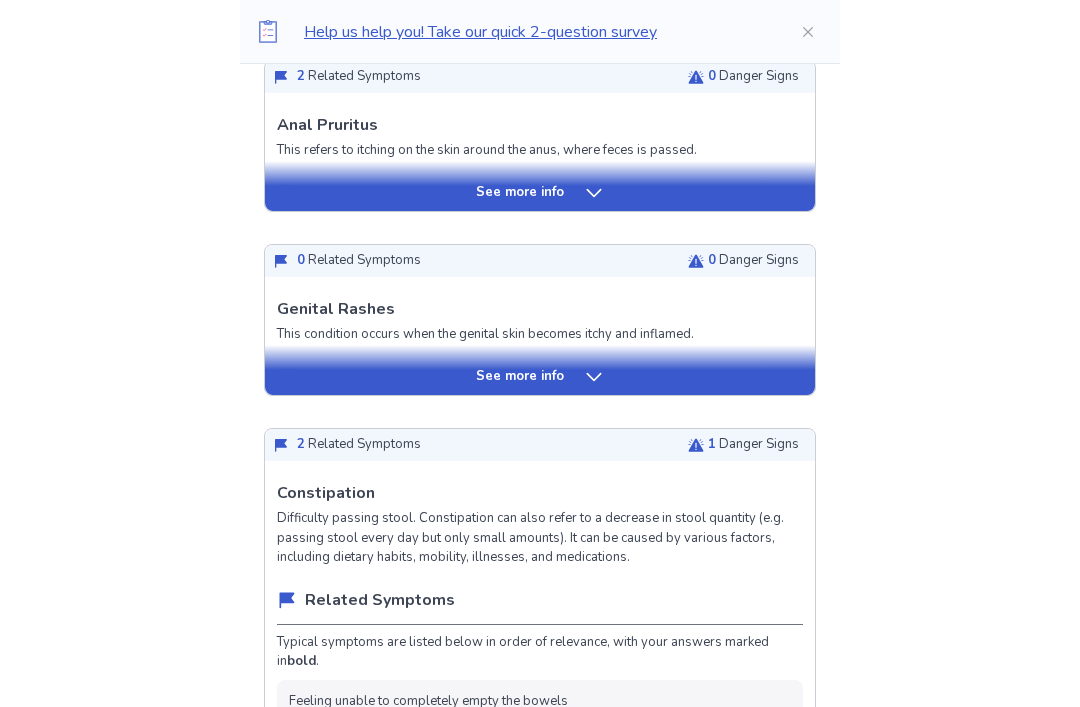 scroll, scrollTop: 574, scrollLeft: 0, axis: vertical 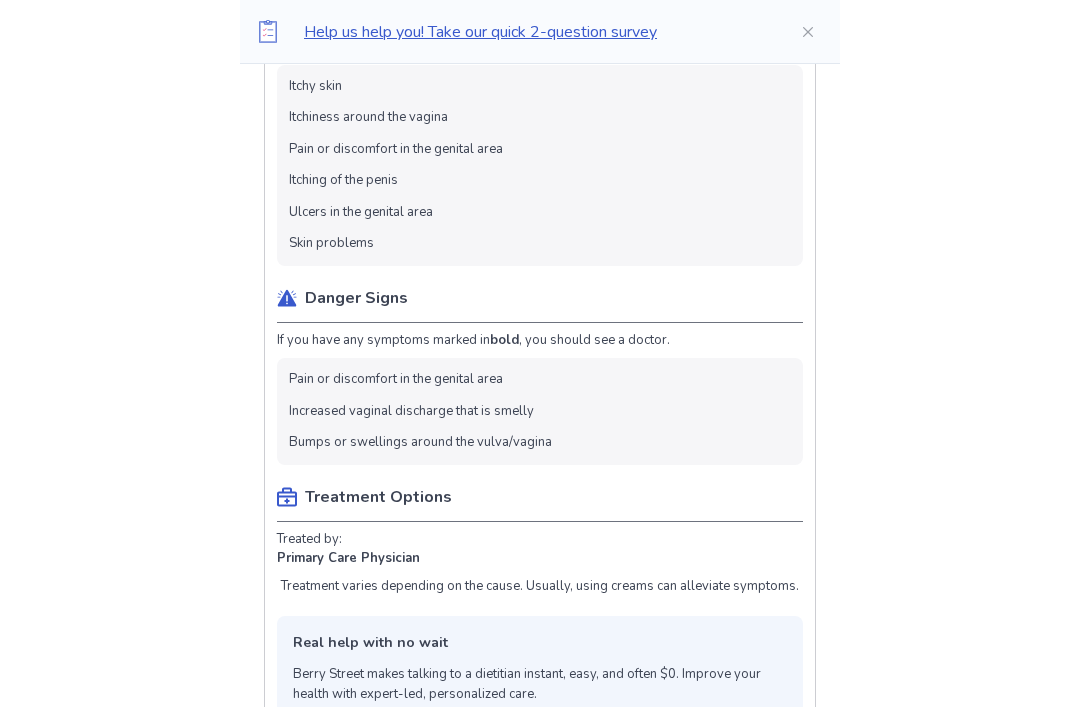 click on "Help us help you! Take our quick 2-question survey Back Symptom Check Summary [DATE] | [TIME] If the symptoms do not improve after some time, consider seeing a doctor. Why did we suggest this? There appears to be no urgent related factors based on your answers and the diseases below. Predicted concerning diseases (see more below)
Genital Rashes
Anal Skin Tag
Liver Cirrhosis Here's what we found Below is a list of the most likely diseases matching your symptoms. 2   Related Symptoms 0   Danger Signs See more info Anal Pruritus This refers to itching on the skin around the anus, where feces is passed. Related Symptoms Typical symptoms are listed below in order of relevance, with your answers marked in  bold . Itching around the anus Consuming excessive amounts of food that can irritate the gut Hemorrhoids or lumps around the anus Regular use of an automatic self-cleaning toilet seat Anal pain Bleeding from the anus Danger Signs If you have any symptoms marked in  bold , you should see a doctor. 18" at bounding box center [540, 3504] 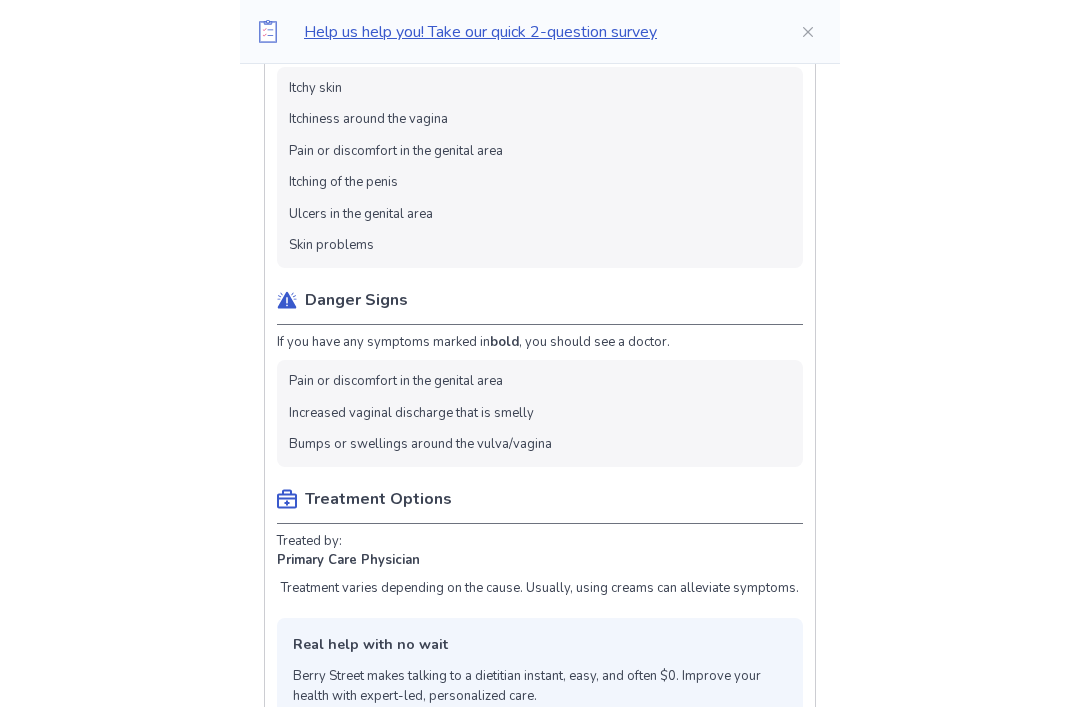 scroll, scrollTop: 973, scrollLeft: 0, axis: vertical 